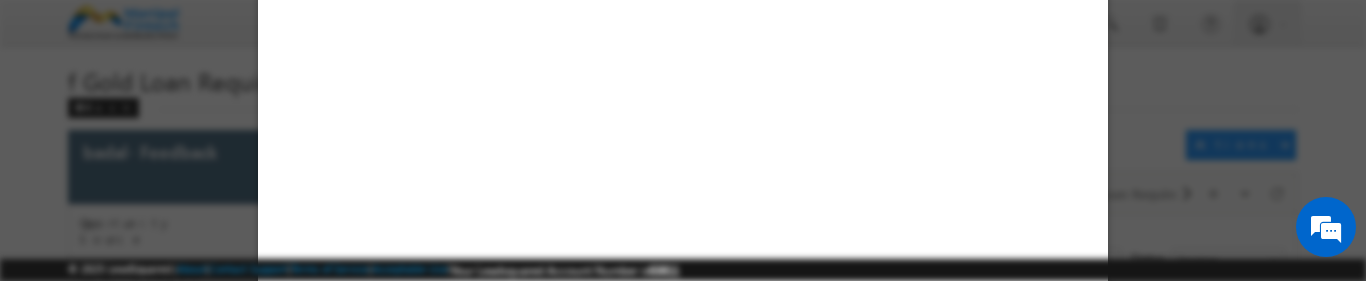 scroll, scrollTop: 0, scrollLeft: 0, axis: both 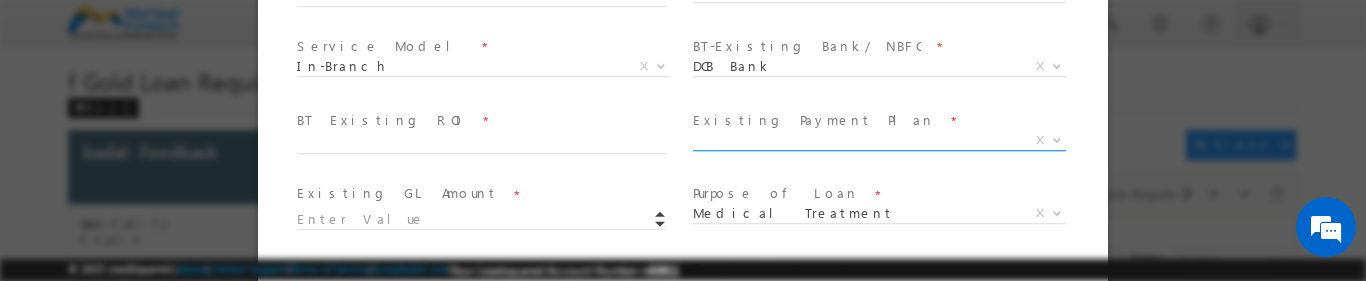 click on "X" at bounding box center [879, 141] 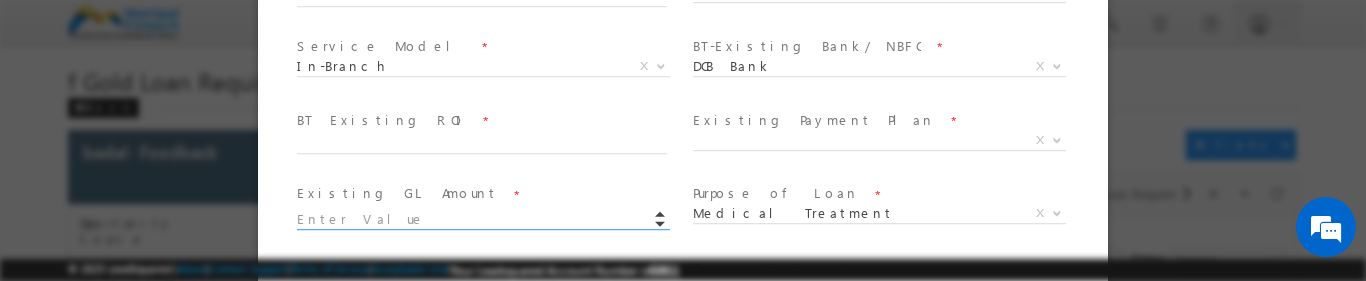 click at bounding box center [482, 220] 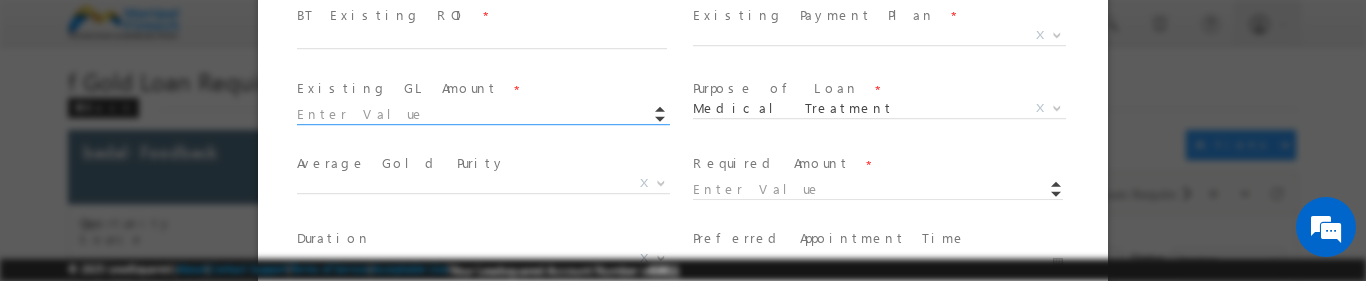 scroll, scrollTop: 748, scrollLeft: 0, axis: vertical 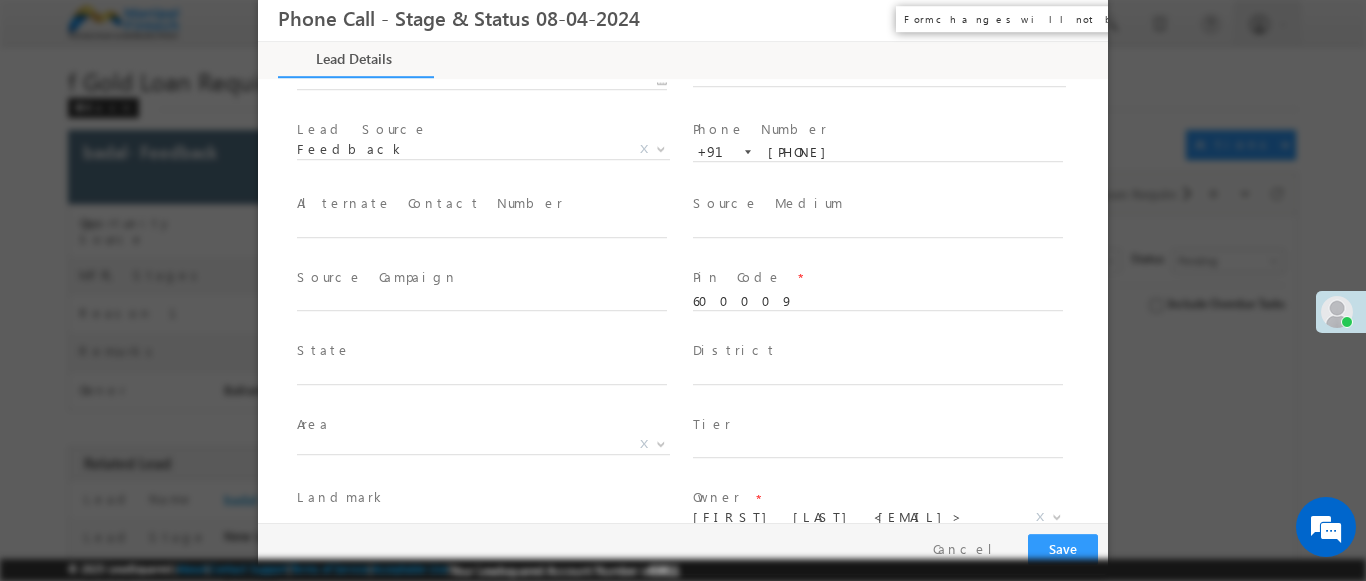 click on "×" at bounding box center [1078, 18] 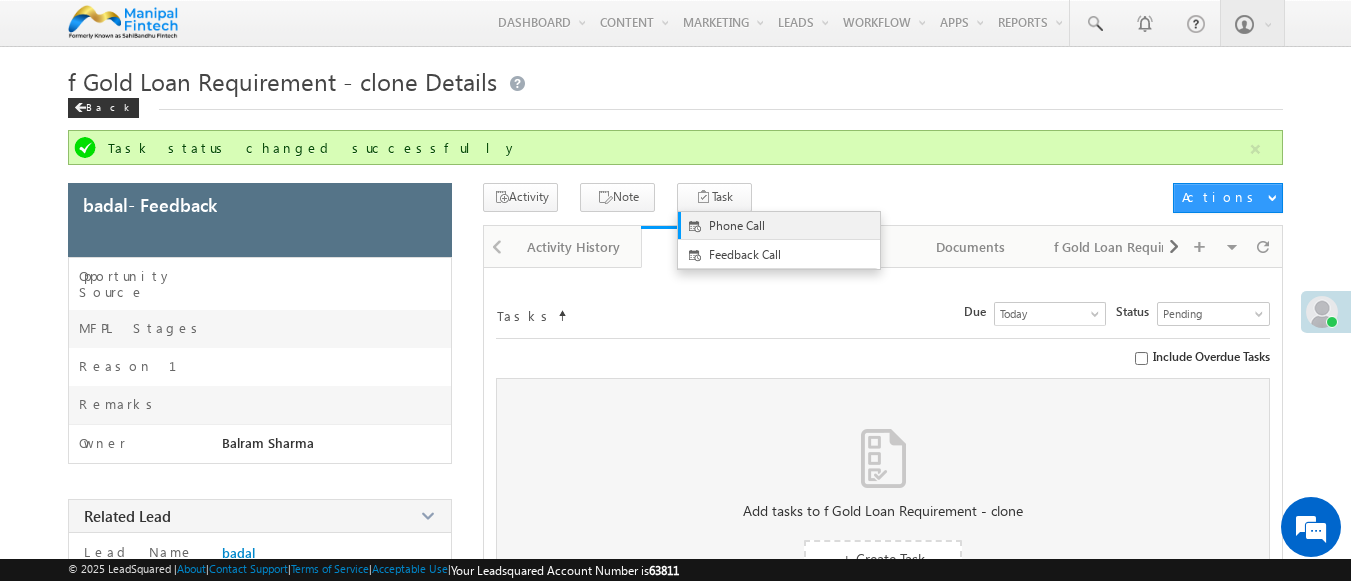 click on "Phone Call" at bounding box center [795, 226] 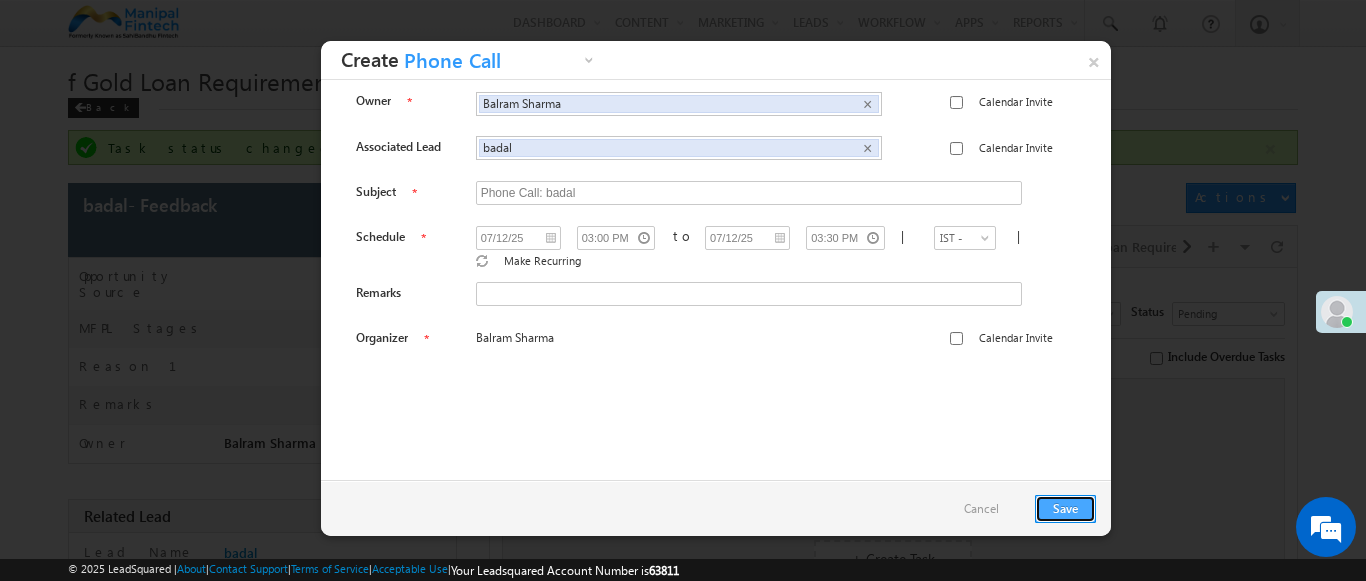 click on "Save" at bounding box center (1065, 509) 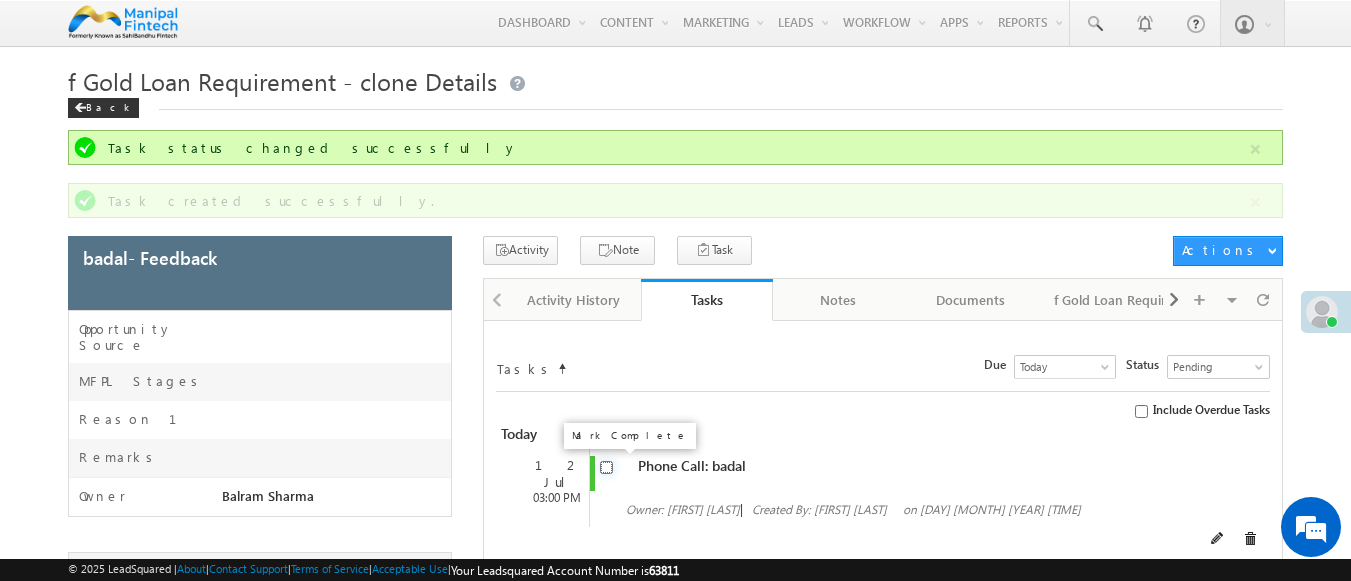 click at bounding box center [606, 467] 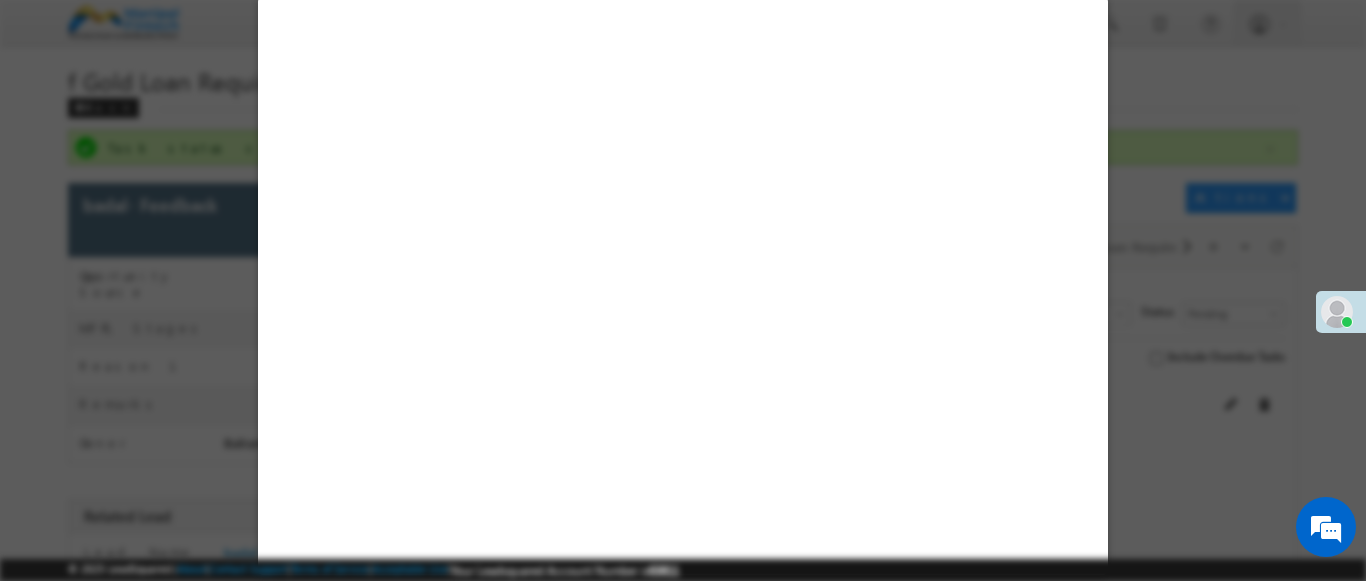 select on "Feedback" 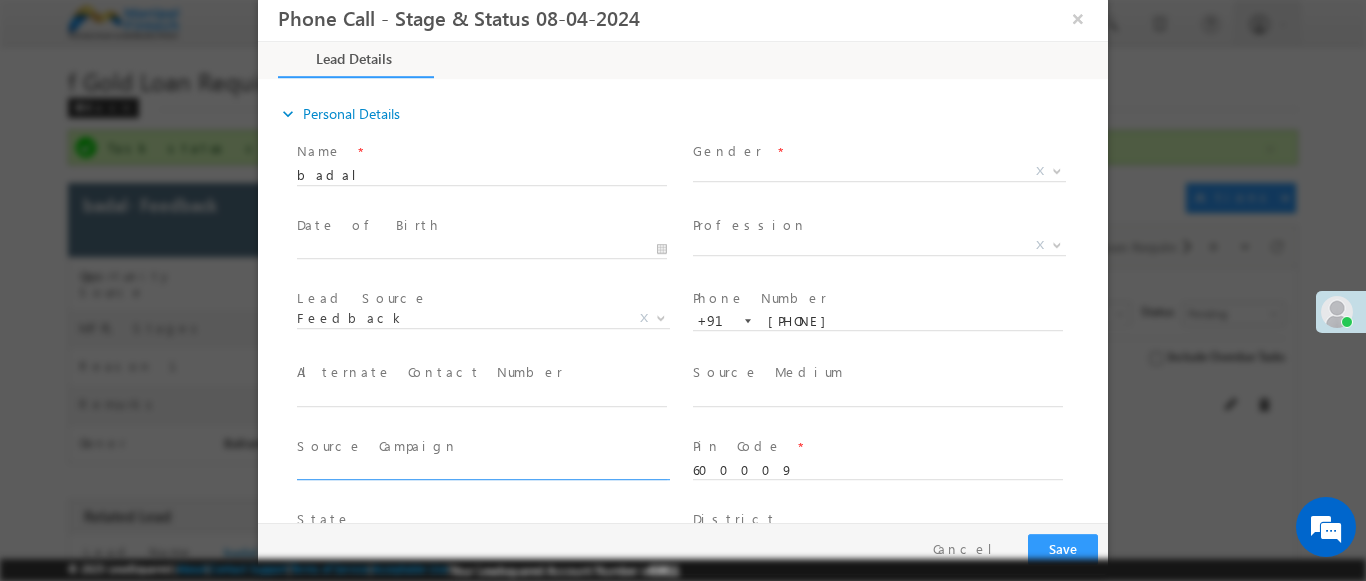 scroll, scrollTop: 0, scrollLeft: 0, axis: both 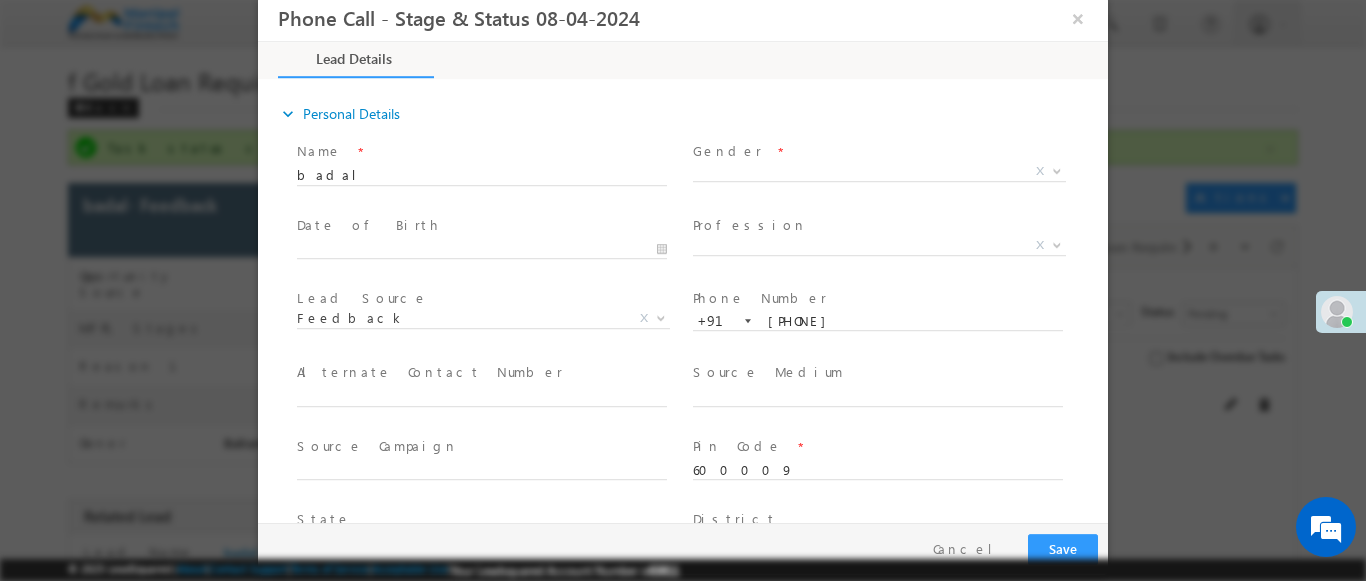 type on "[DATE] [TIME]" 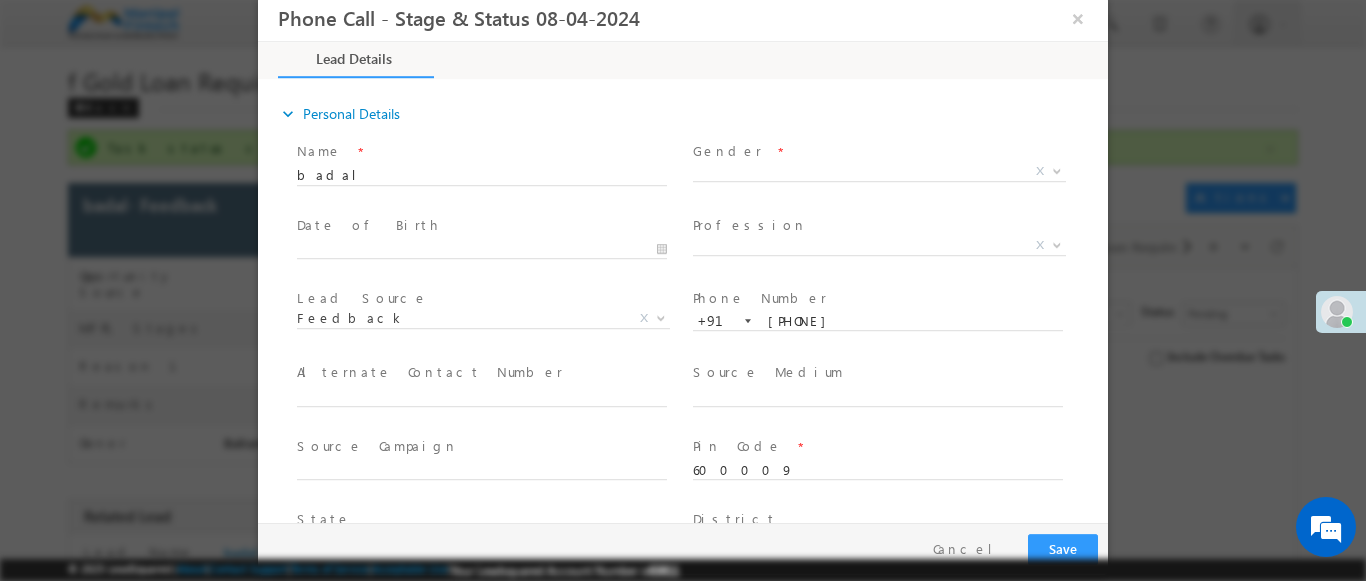 click at bounding box center [1057, 170] 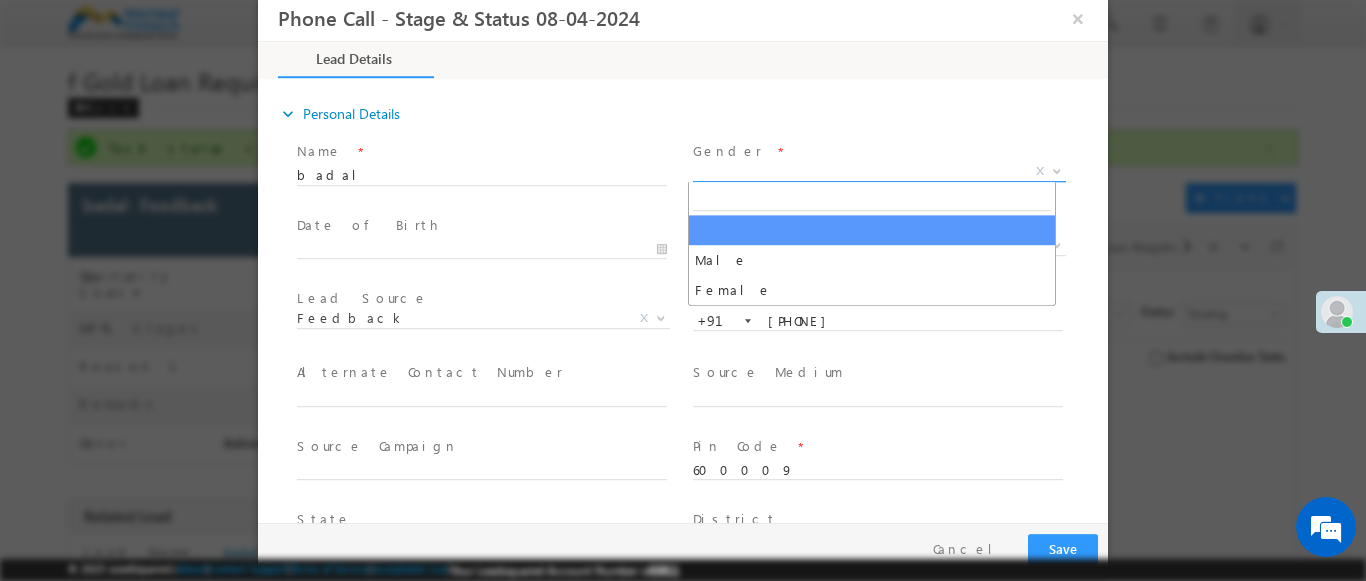 select on "Male" 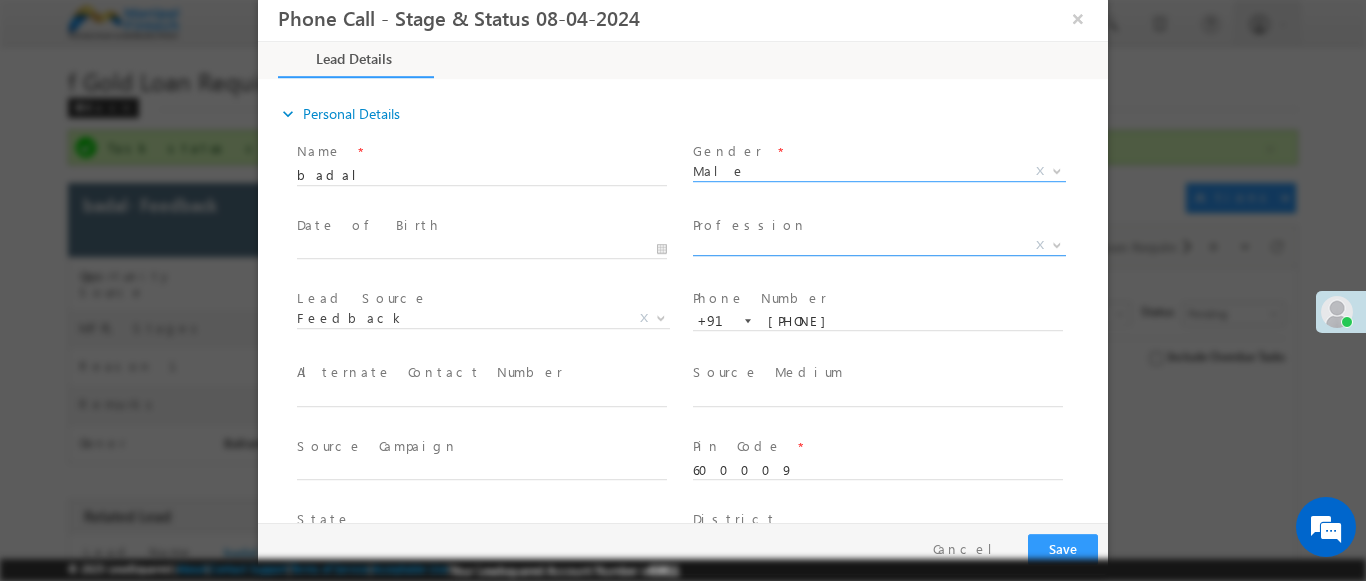 scroll, scrollTop: 665, scrollLeft: 0, axis: vertical 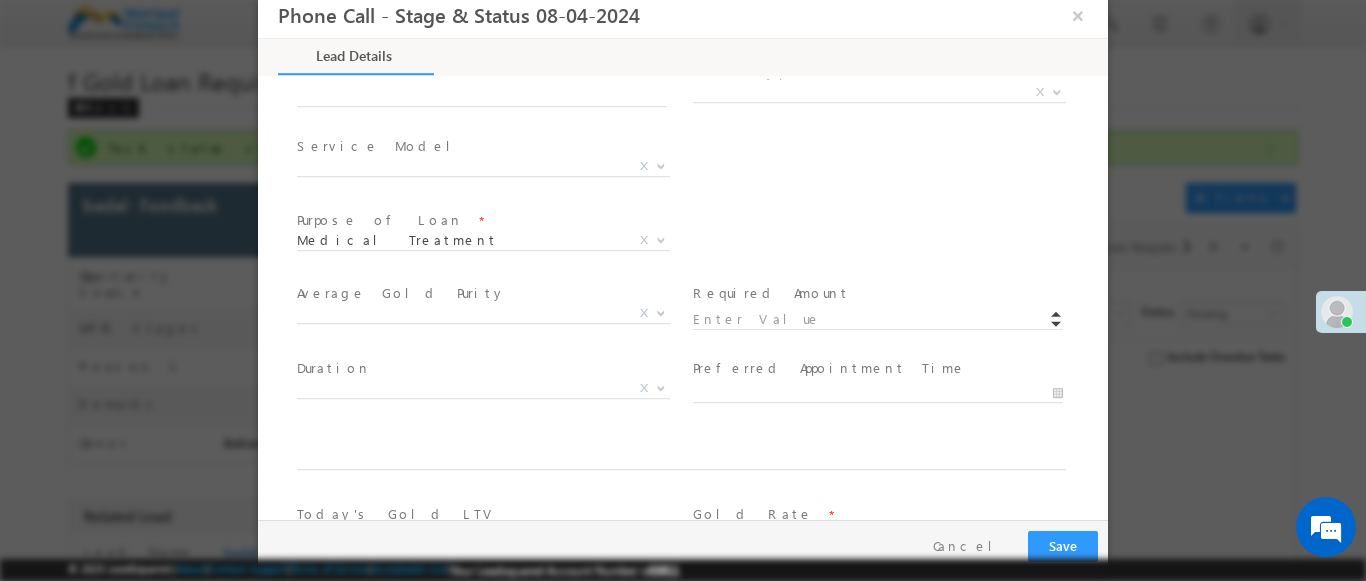 click at bounding box center [1057, 91] 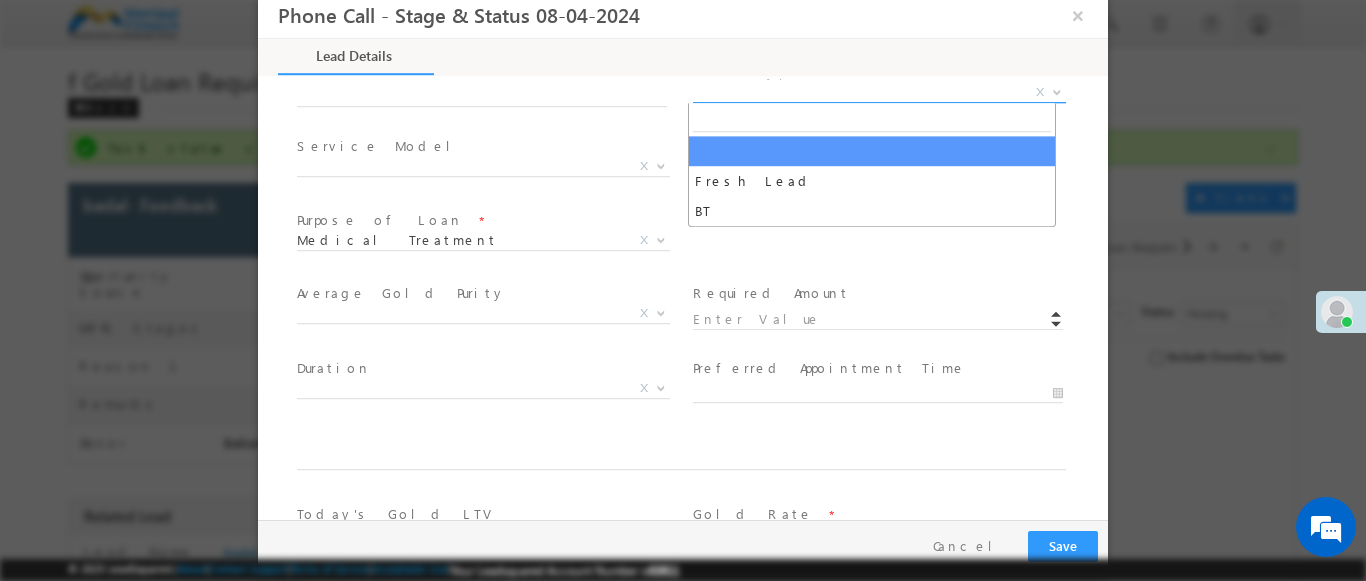 select on "BT" 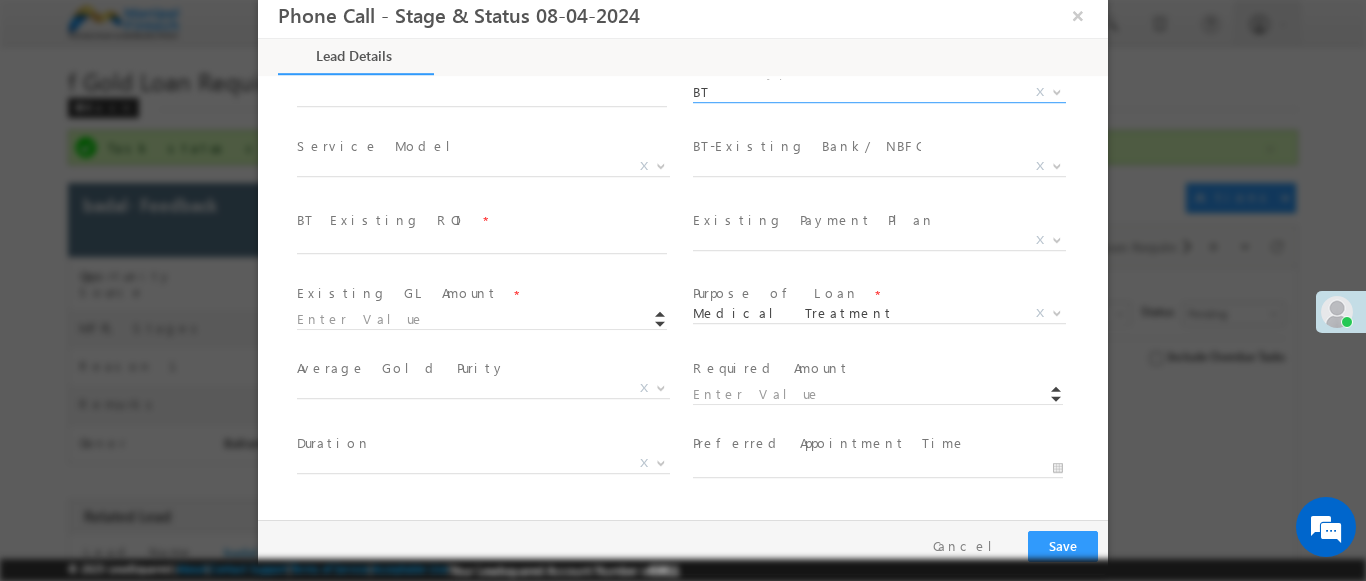 scroll, scrollTop: 739, scrollLeft: 0, axis: vertical 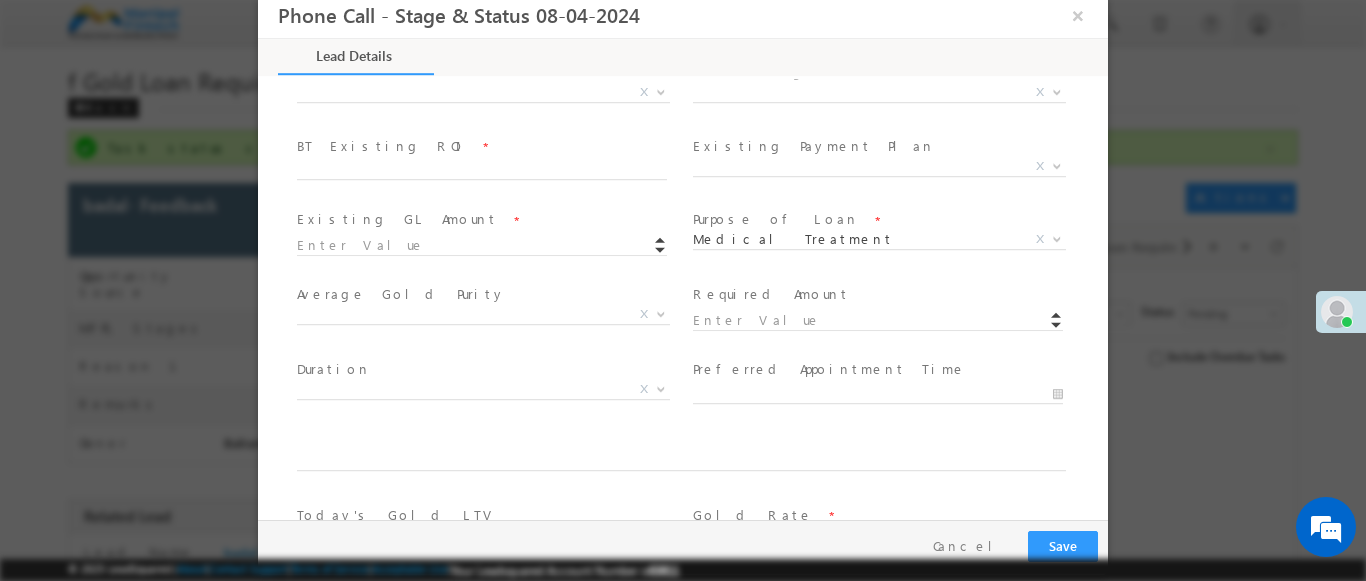 click at bounding box center [661, 91] 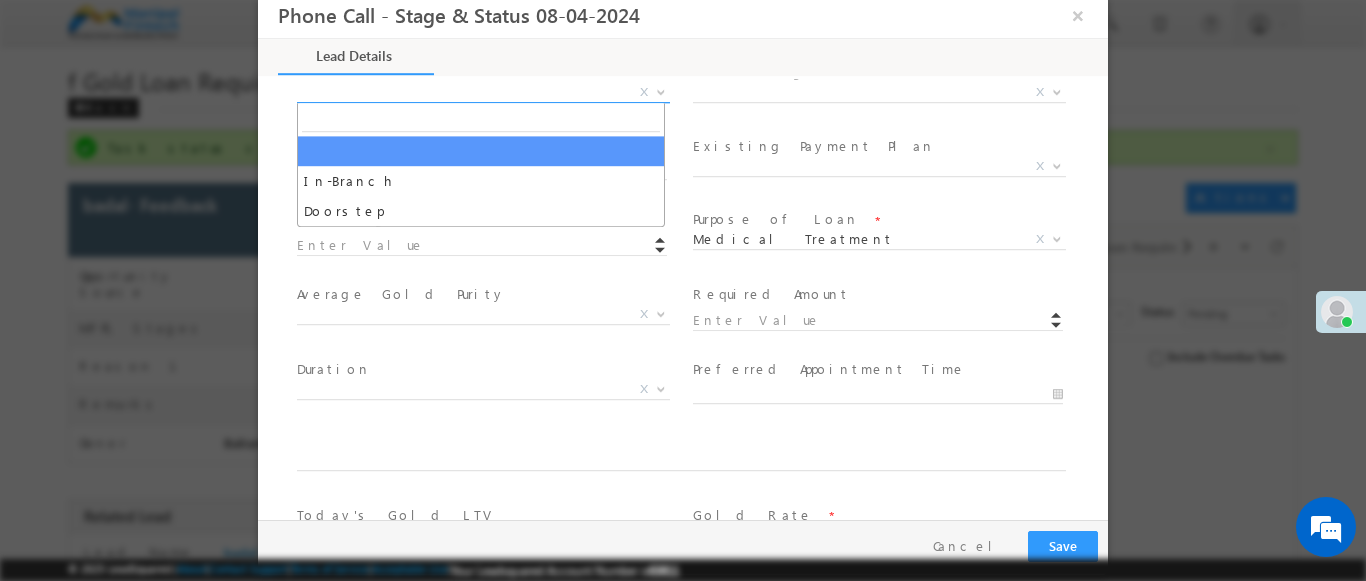 select on "In-Branch" 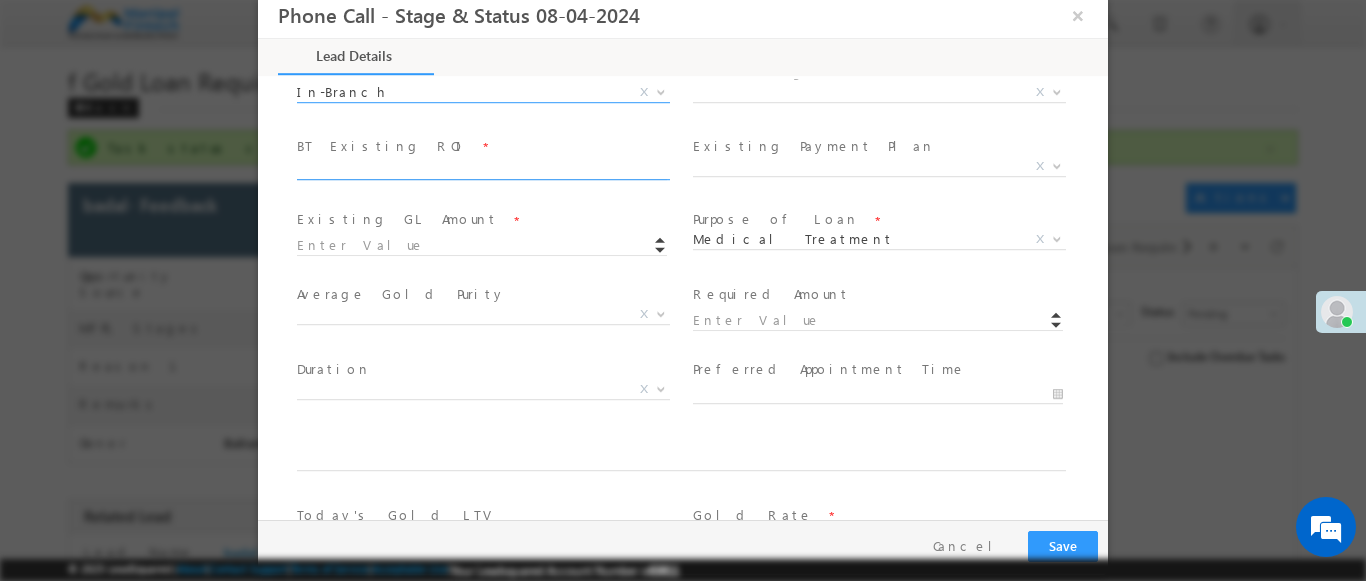 click at bounding box center [1057, 91] 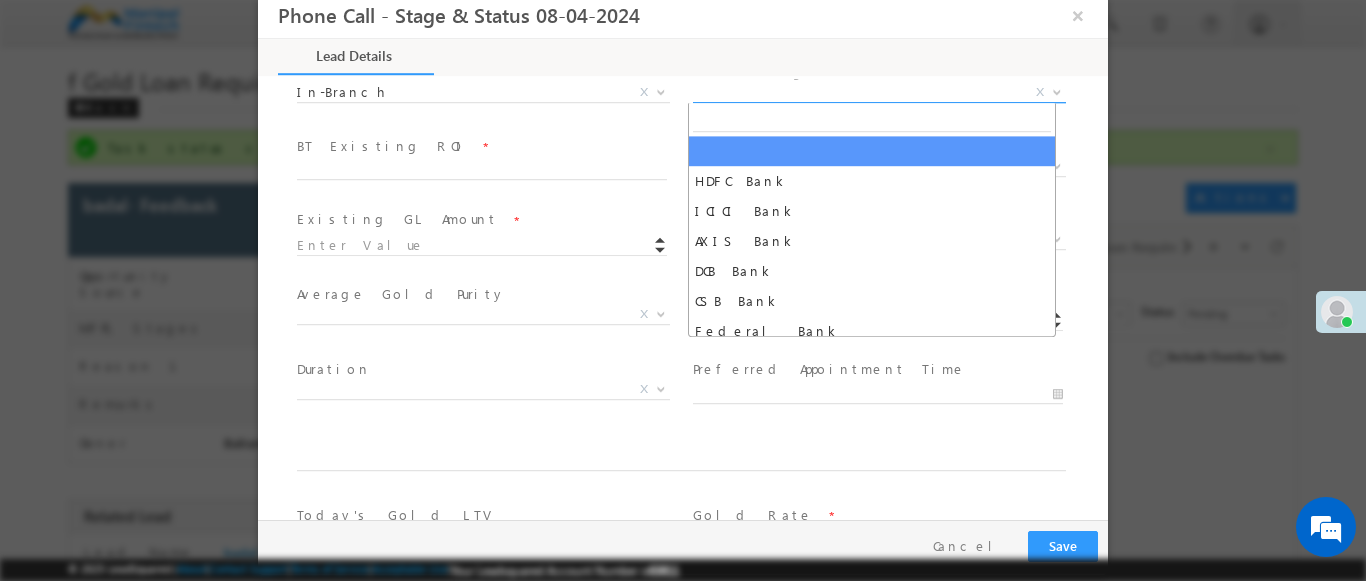 select on "DCB Bank" 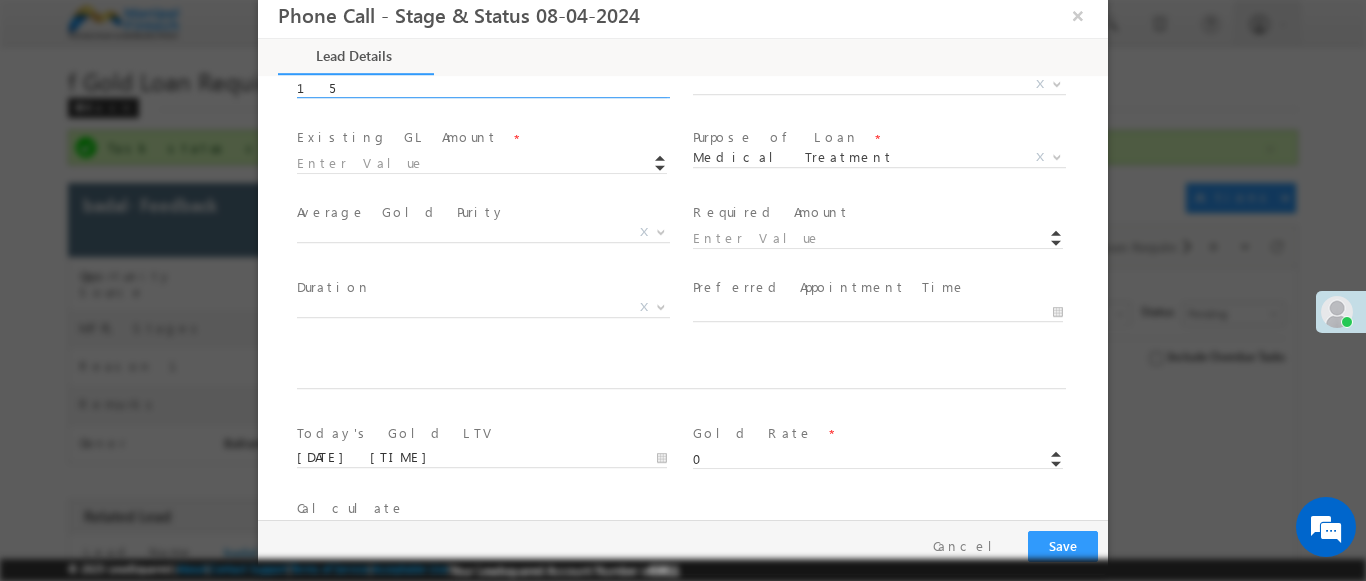 scroll, scrollTop: 813, scrollLeft: 0, axis: vertical 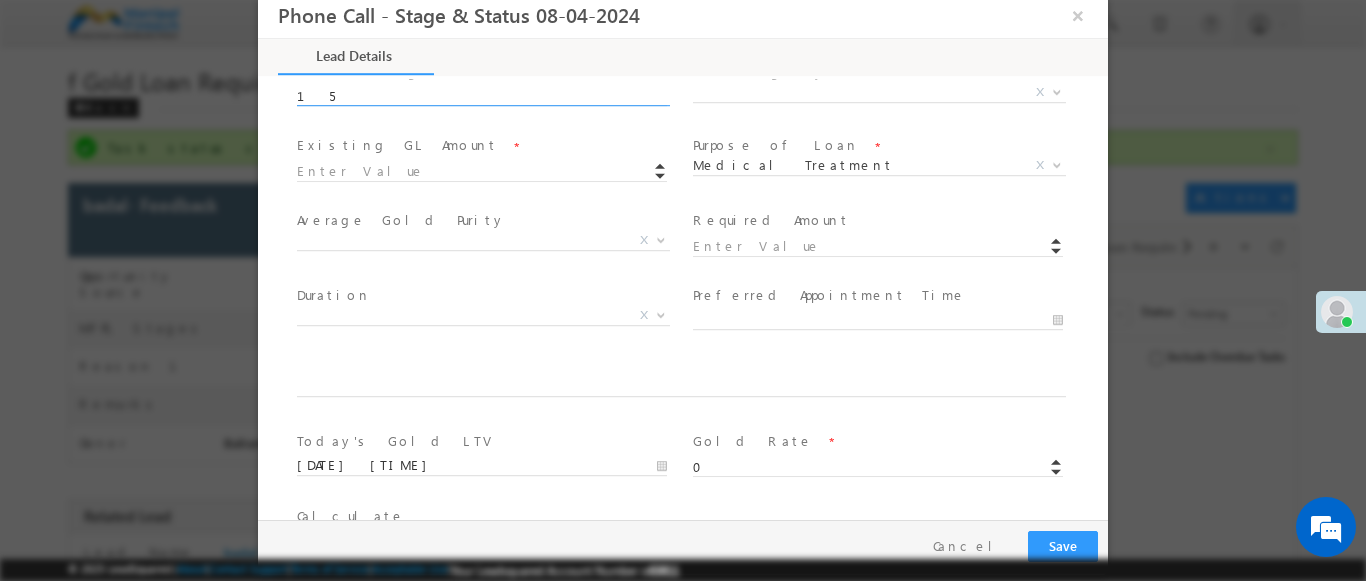 type on "15" 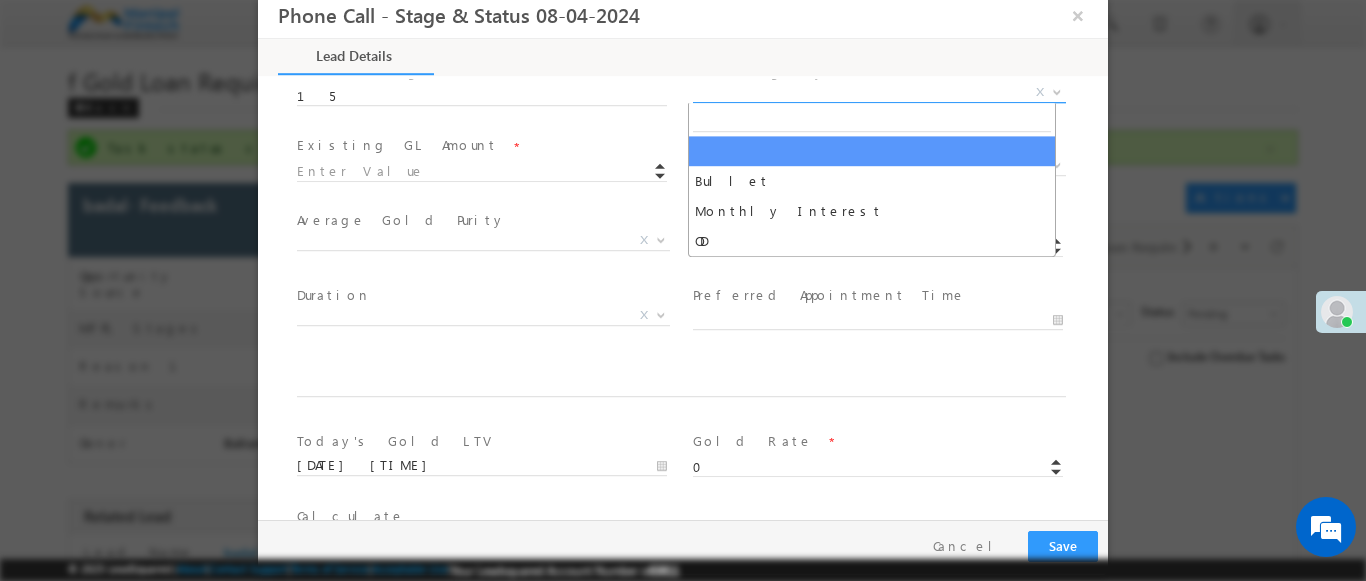 select on "Monthly Interest" 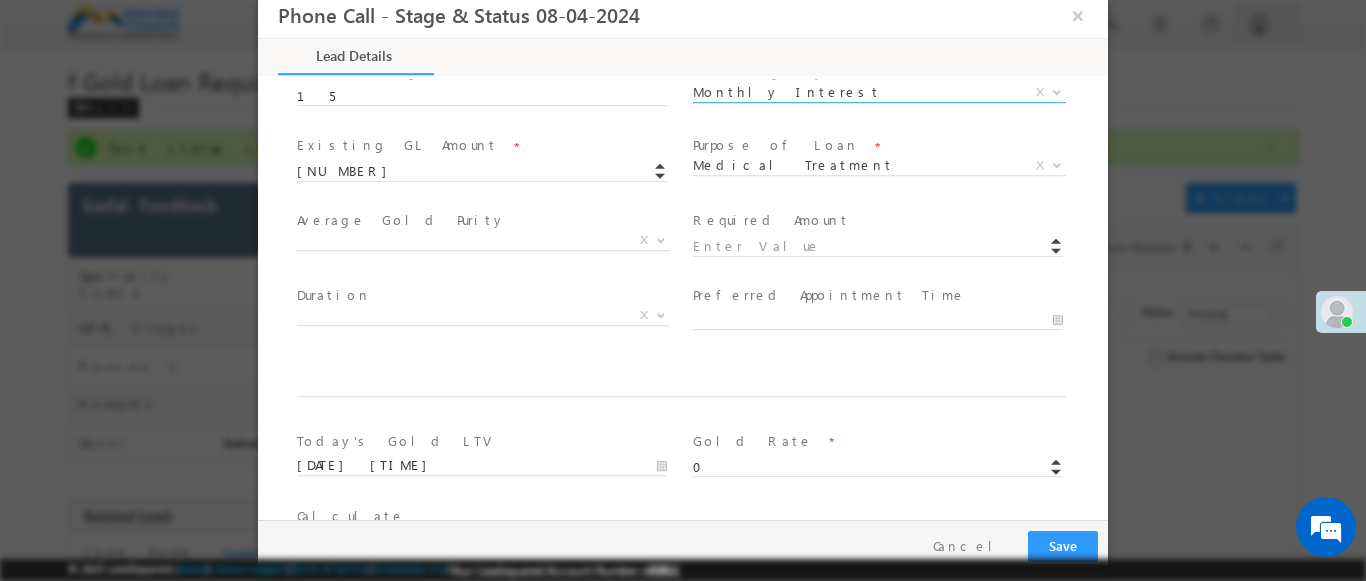 scroll, scrollTop: 3, scrollLeft: 0, axis: vertical 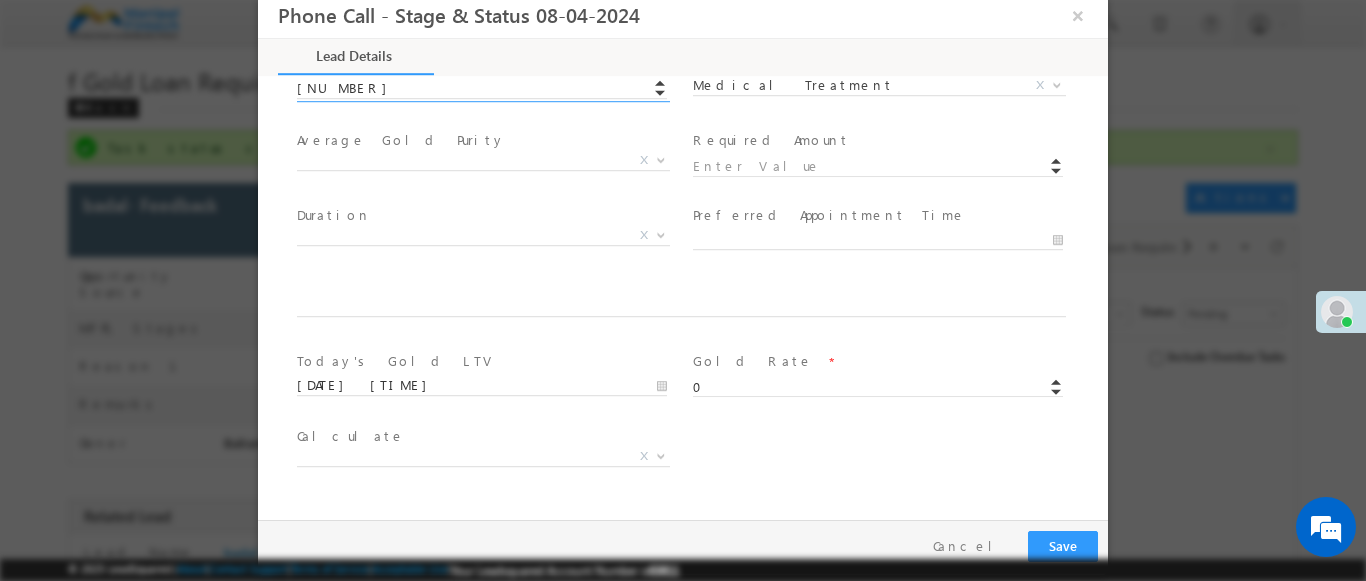 type on "[NUMBER]" 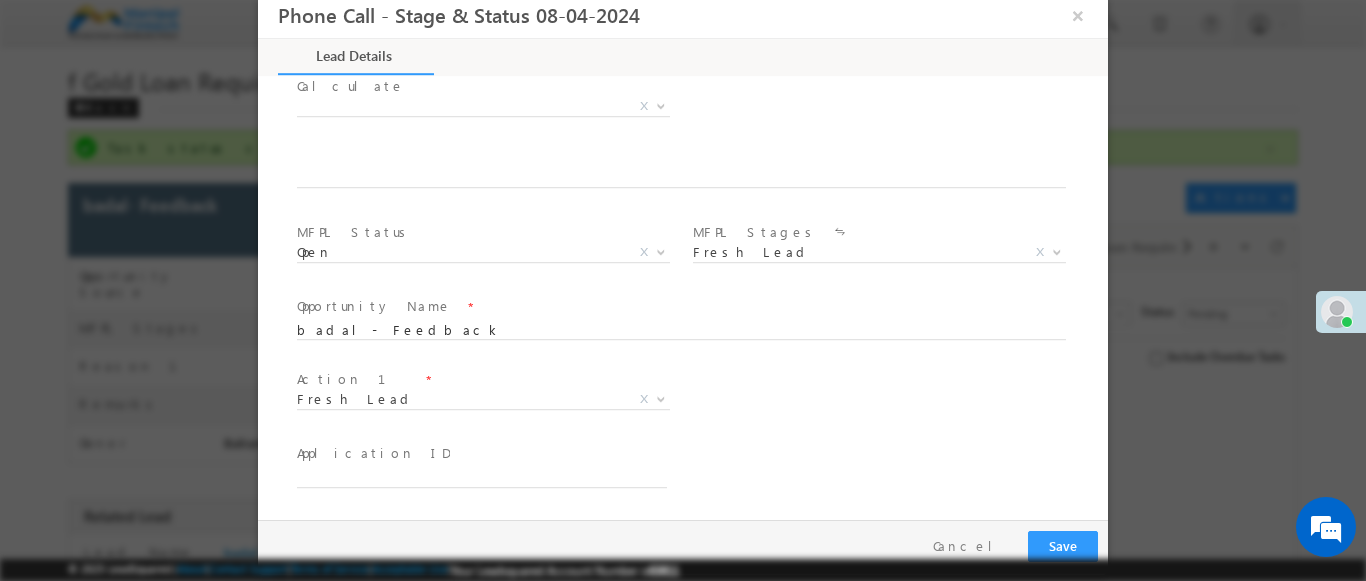 click at bounding box center [661, 398] 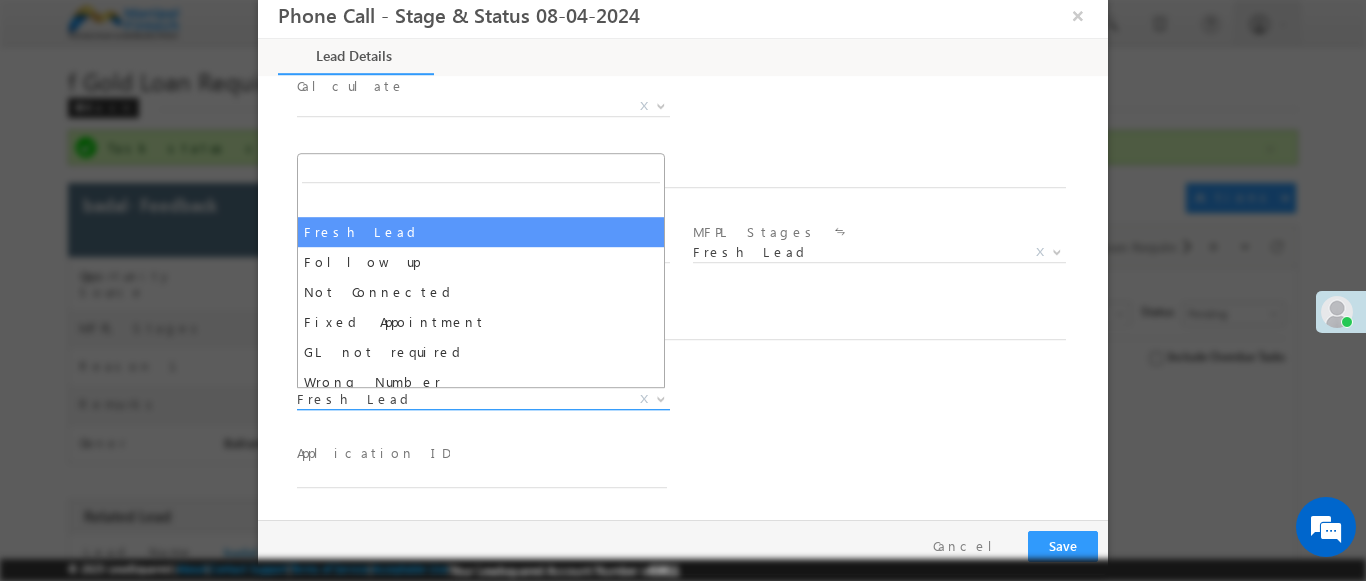select on "Fixed Appointment" 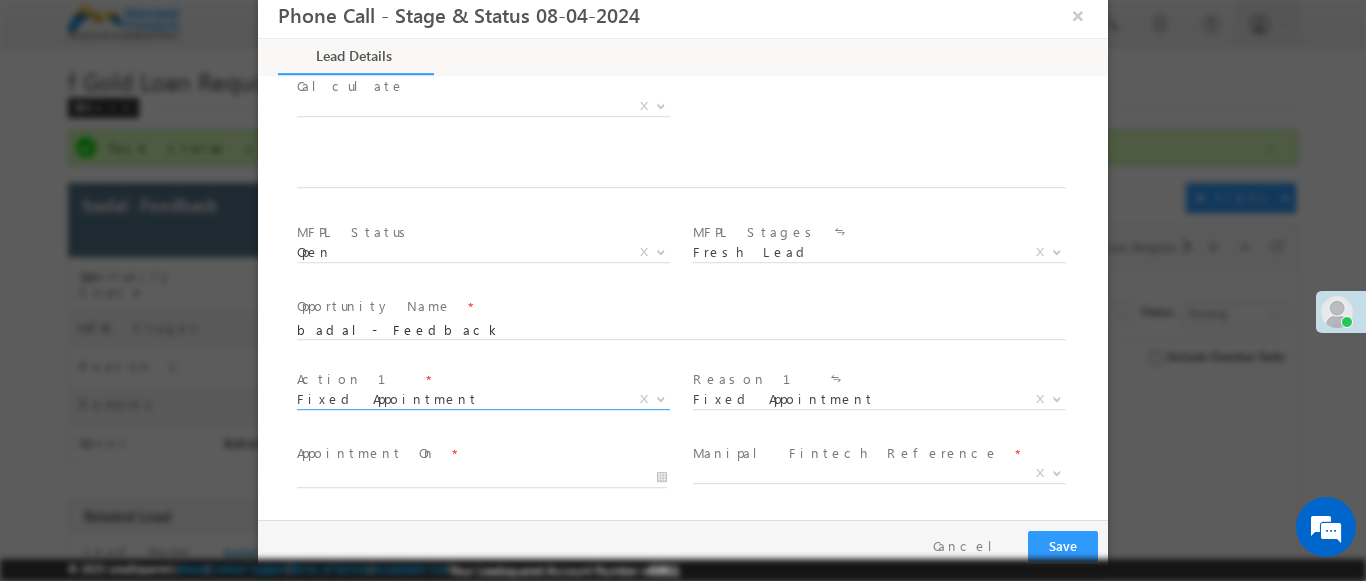 scroll, scrollTop: 1390, scrollLeft: 0, axis: vertical 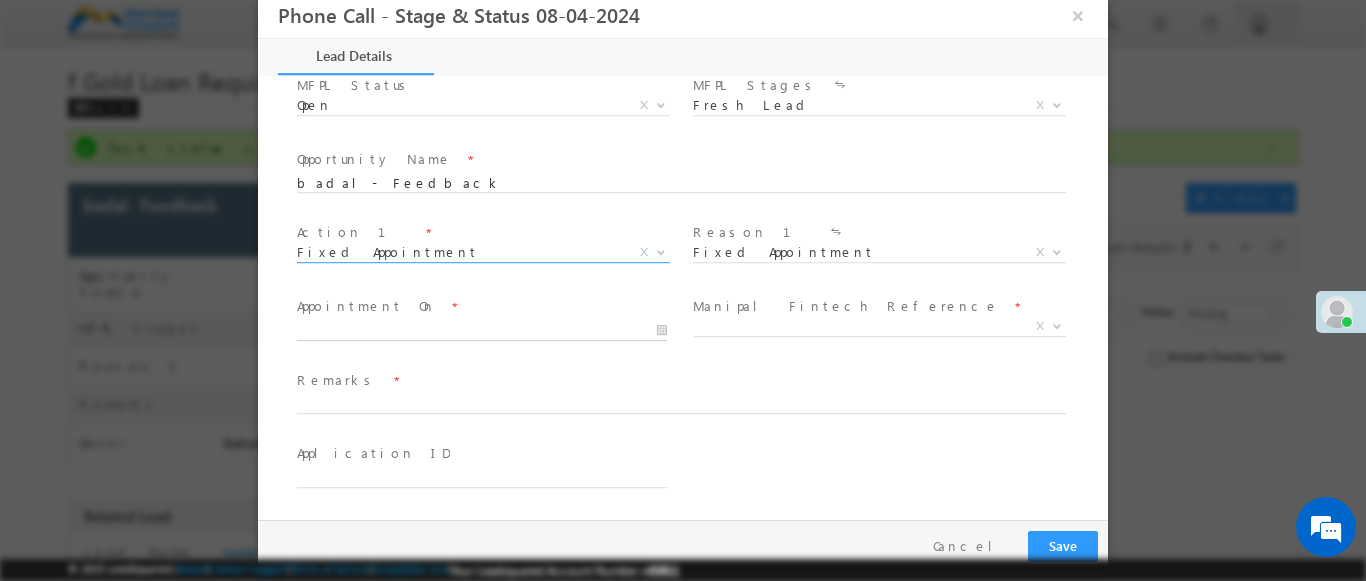 click at bounding box center [482, 331] 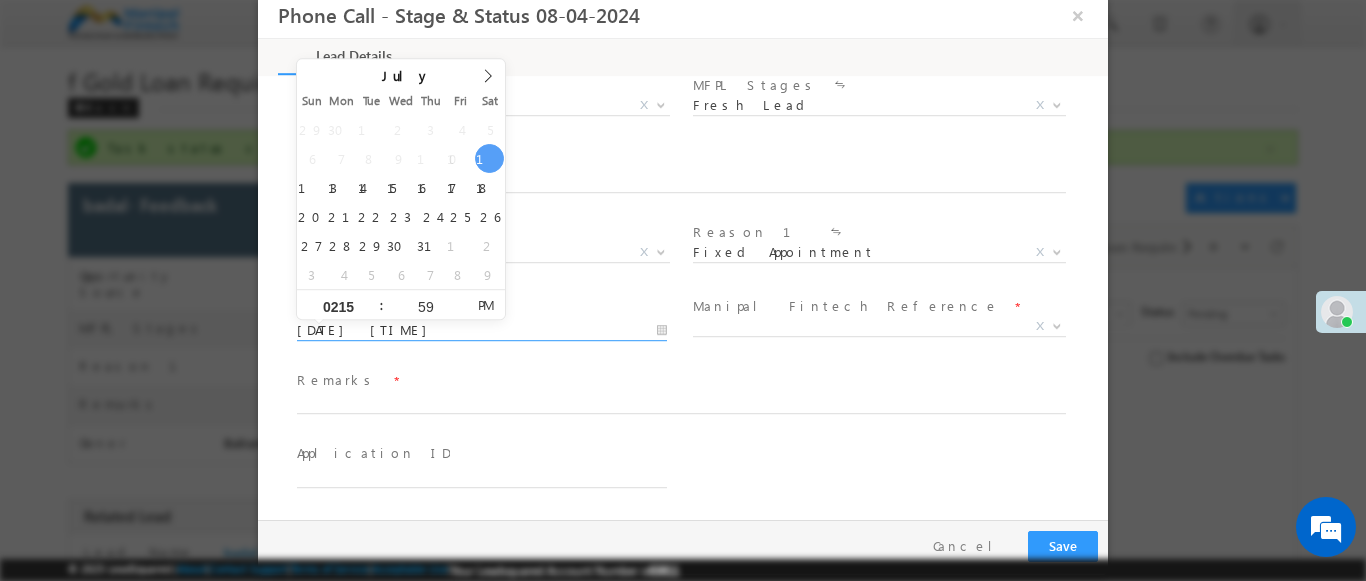 type on "0215" 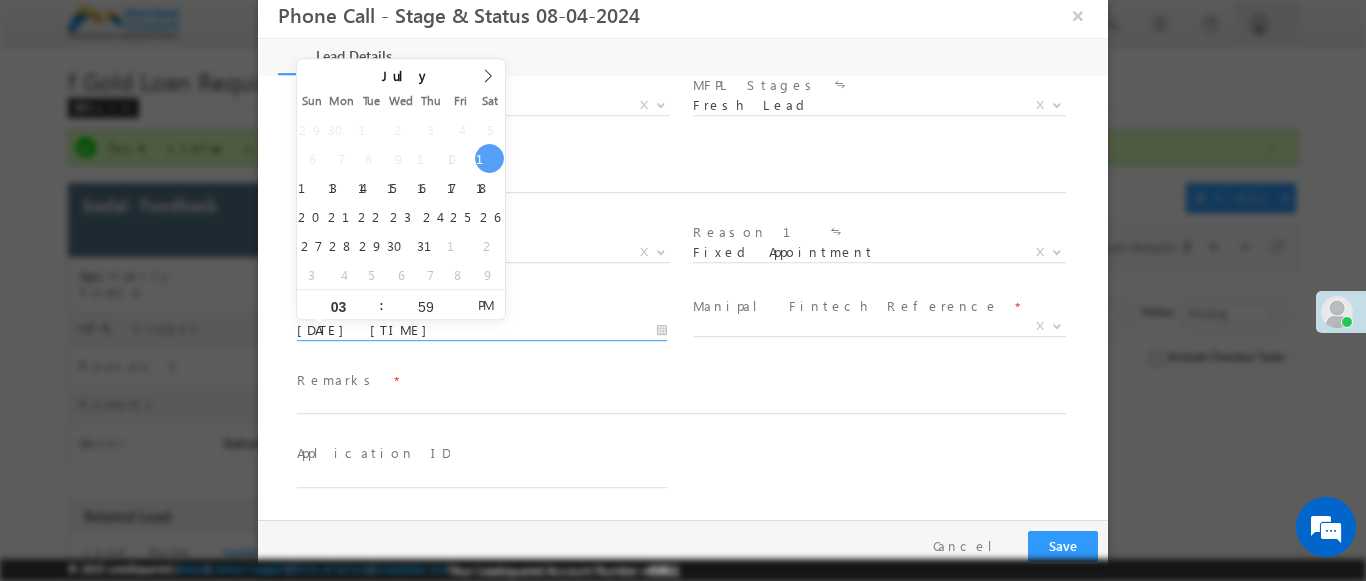 click at bounding box center (1057, 325) 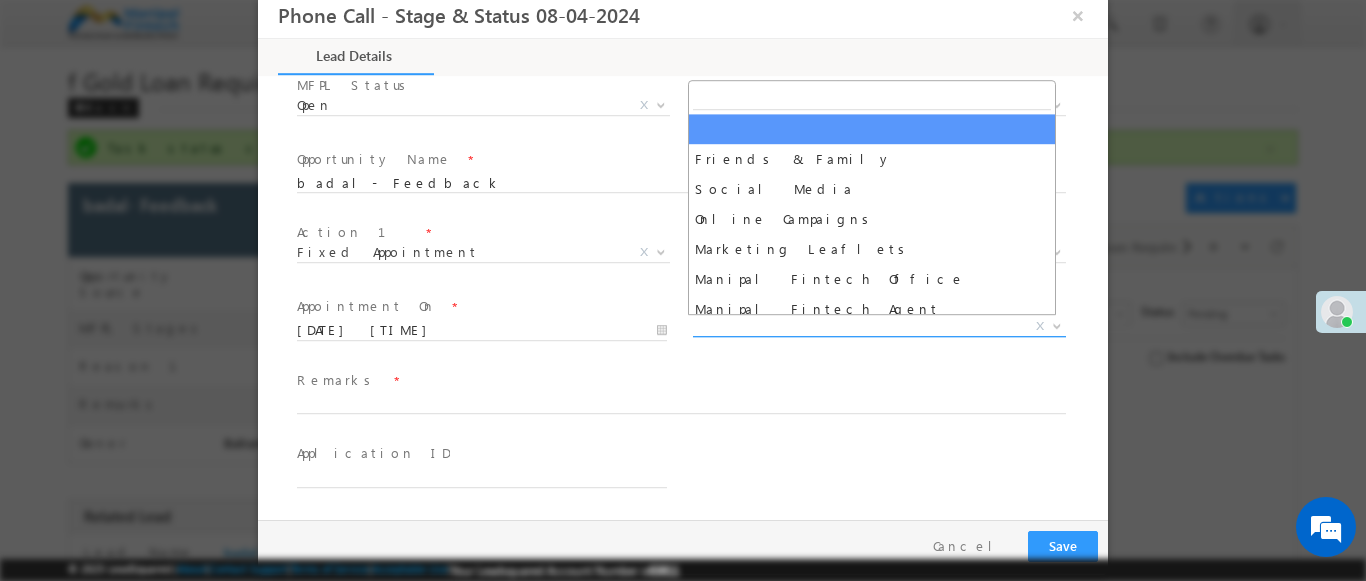 select on "Friends & Family" 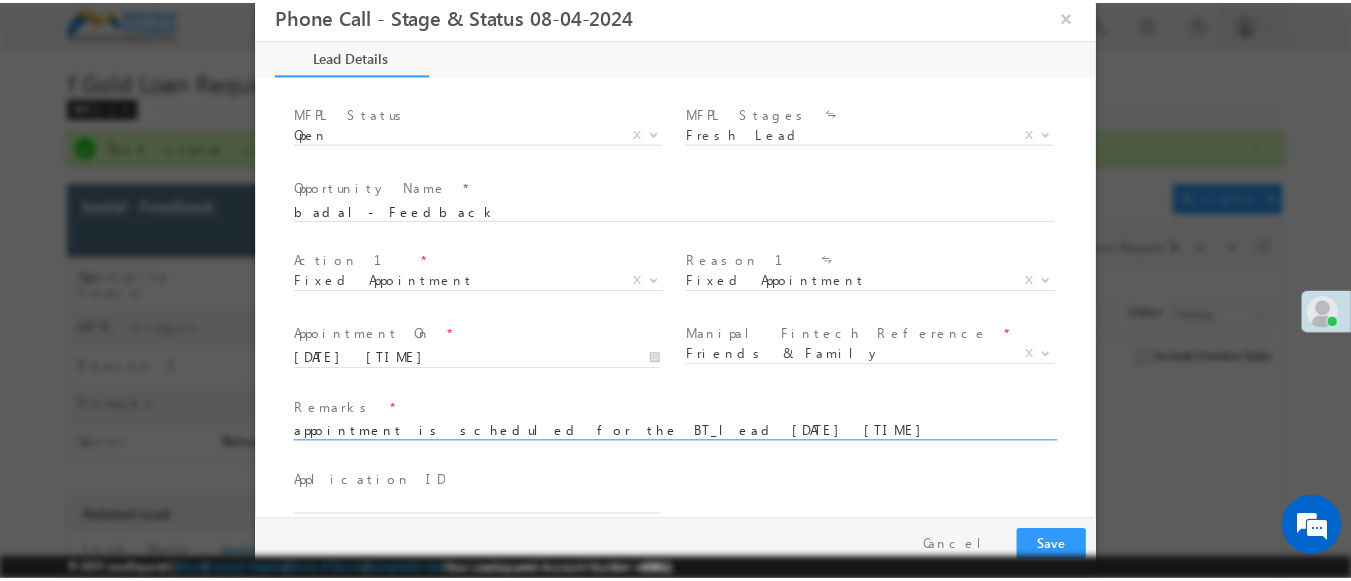 scroll, scrollTop: 1365, scrollLeft: 0, axis: vertical 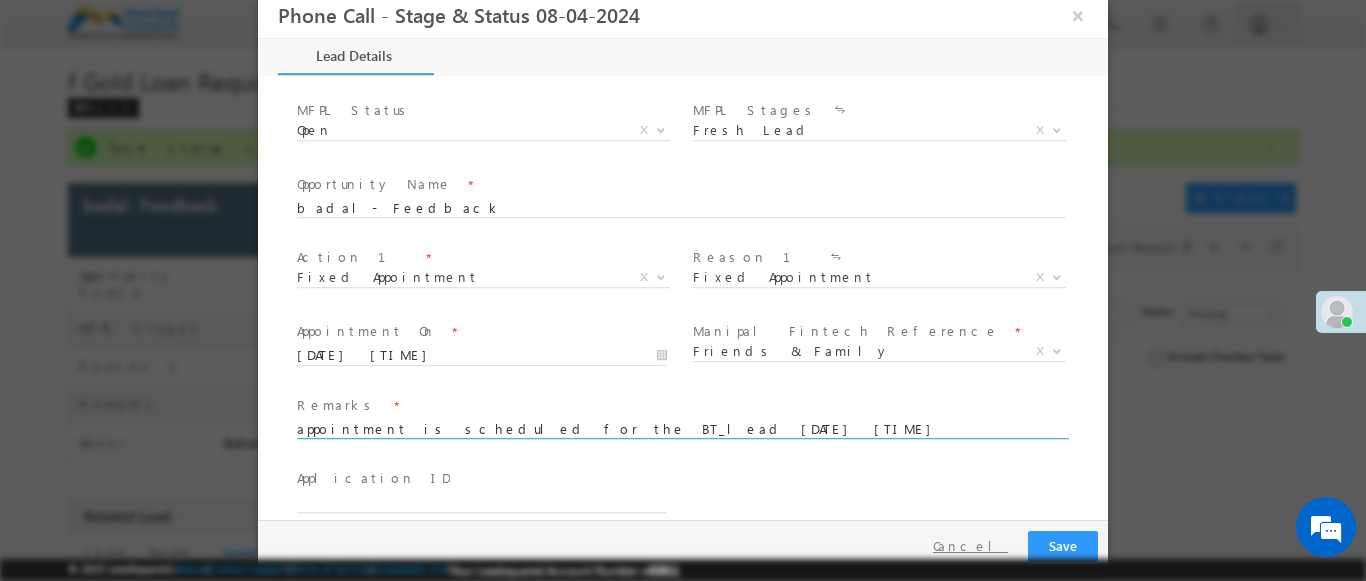type on "appointment is scheduled for the BT_lead [DATE] [TIME]" 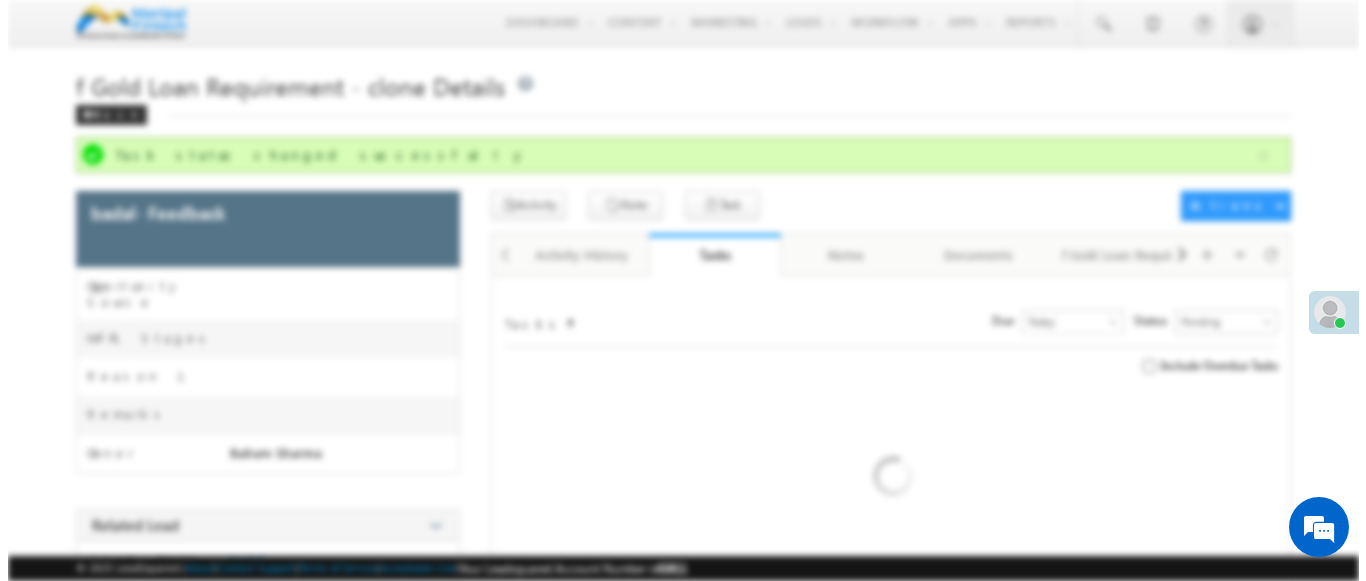 scroll, scrollTop: 0, scrollLeft: 0, axis: both 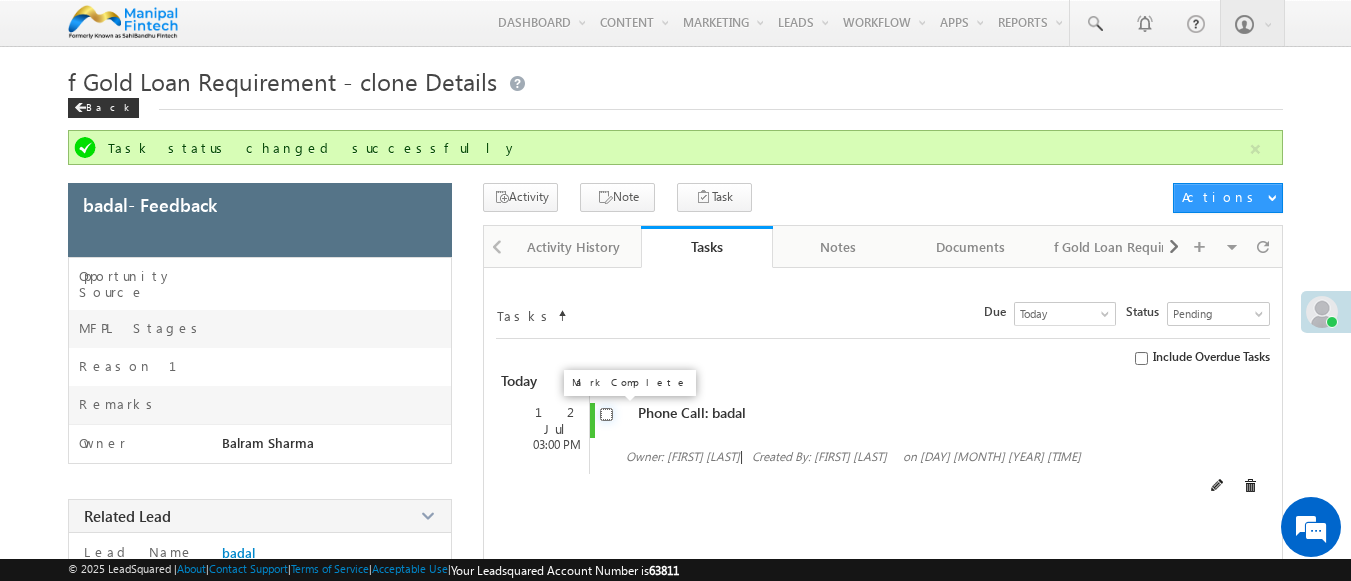 click at bounding box center (606, 414) 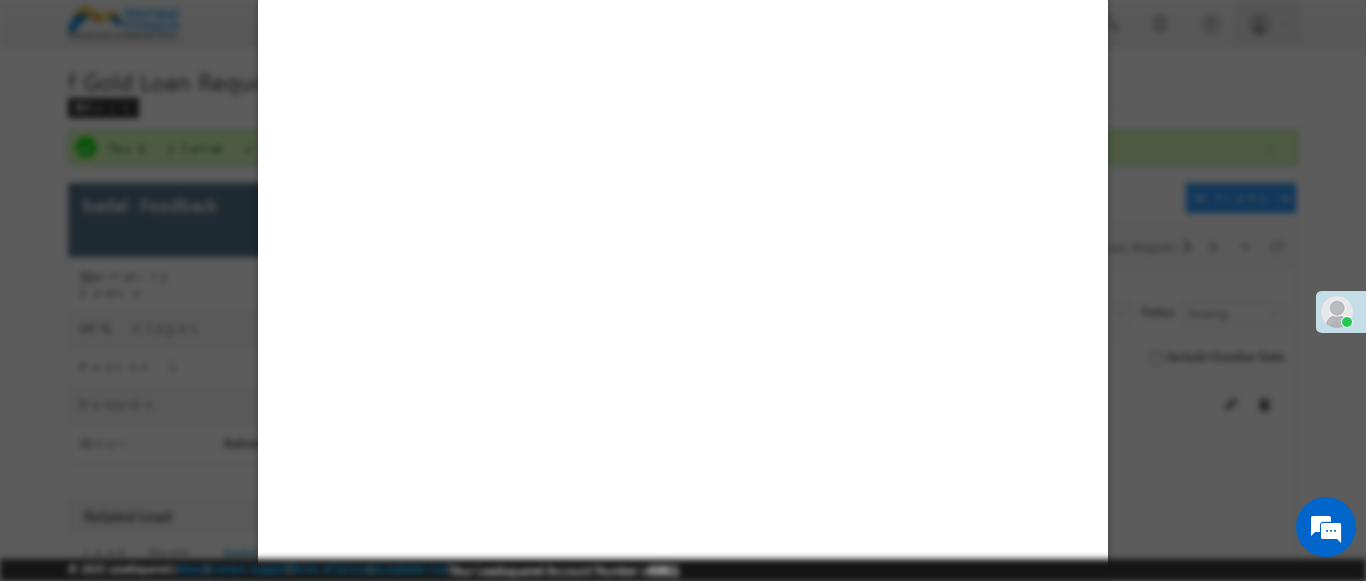 select on "Feedback" 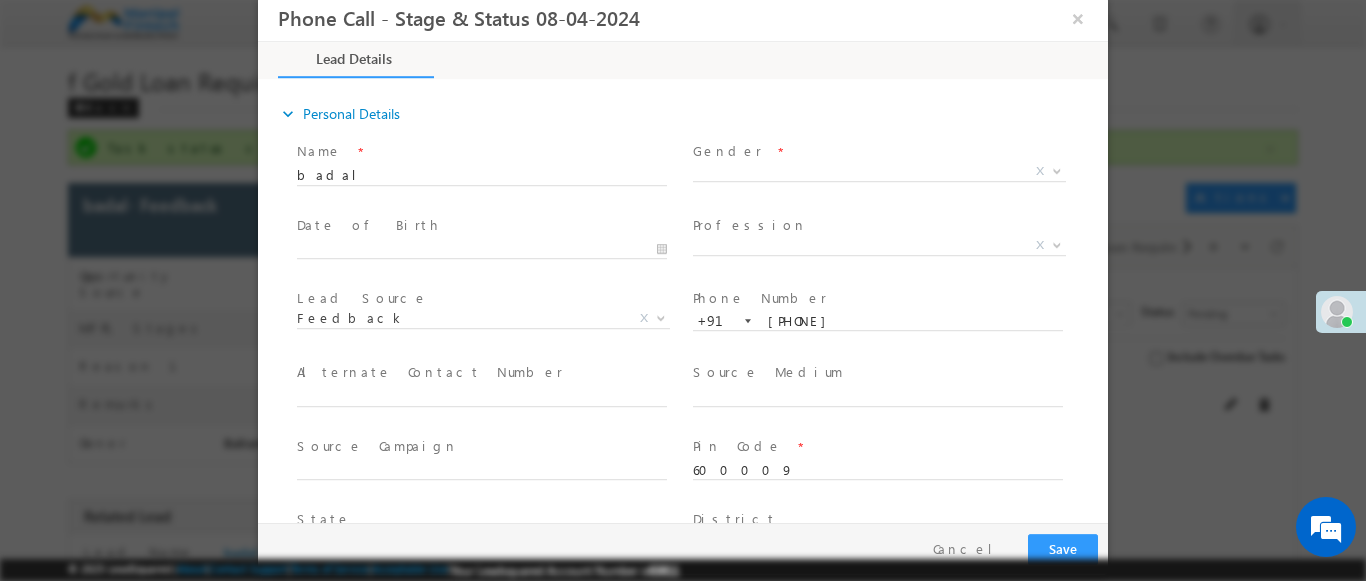 scroll, scrollTop: 0, scrollLeft: 0, axis: both 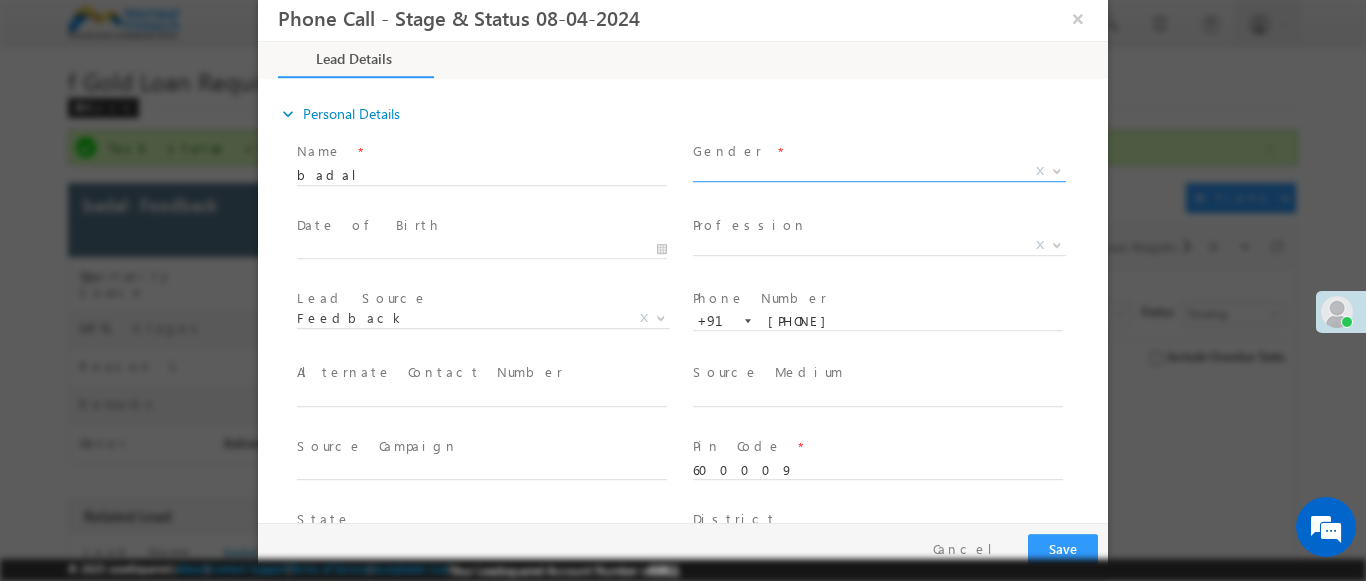 type on "[DATE] [TIME]" 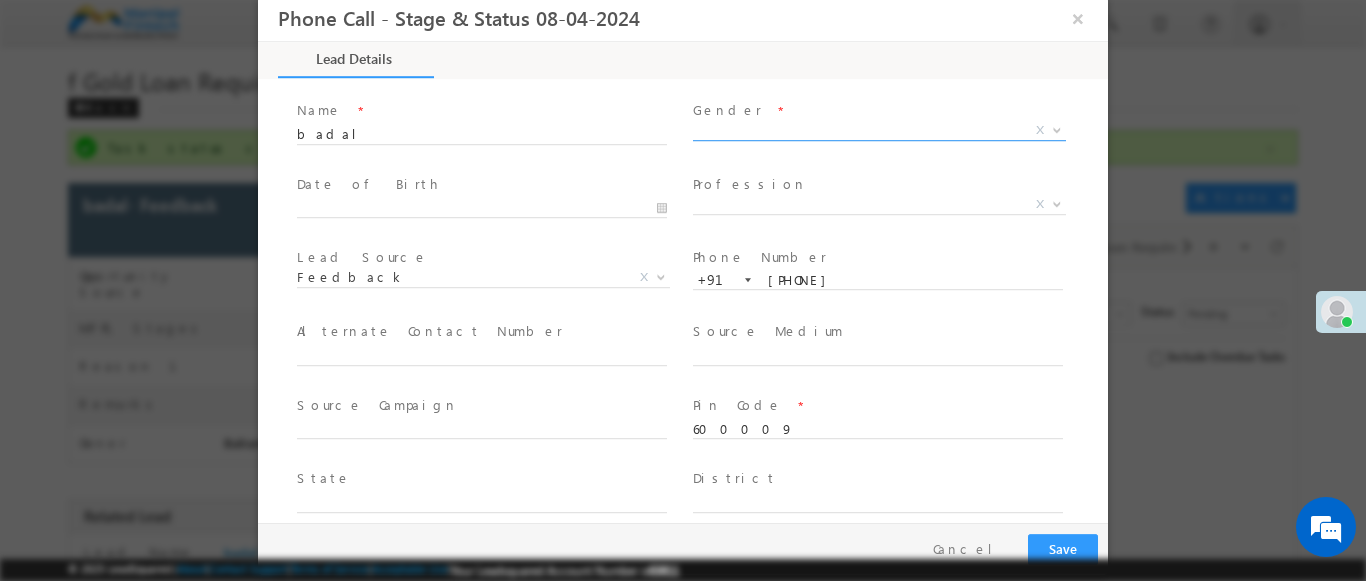 type on "0" 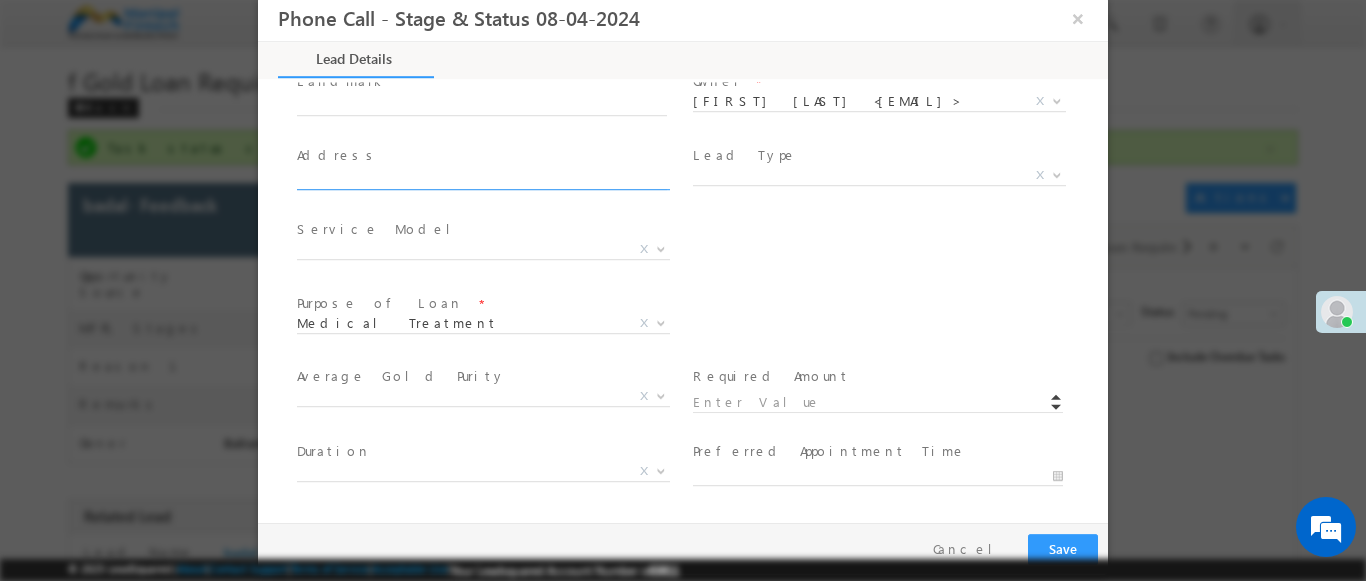scroll, scrollTop: 586, scrollLeft: 0, axis: vertical 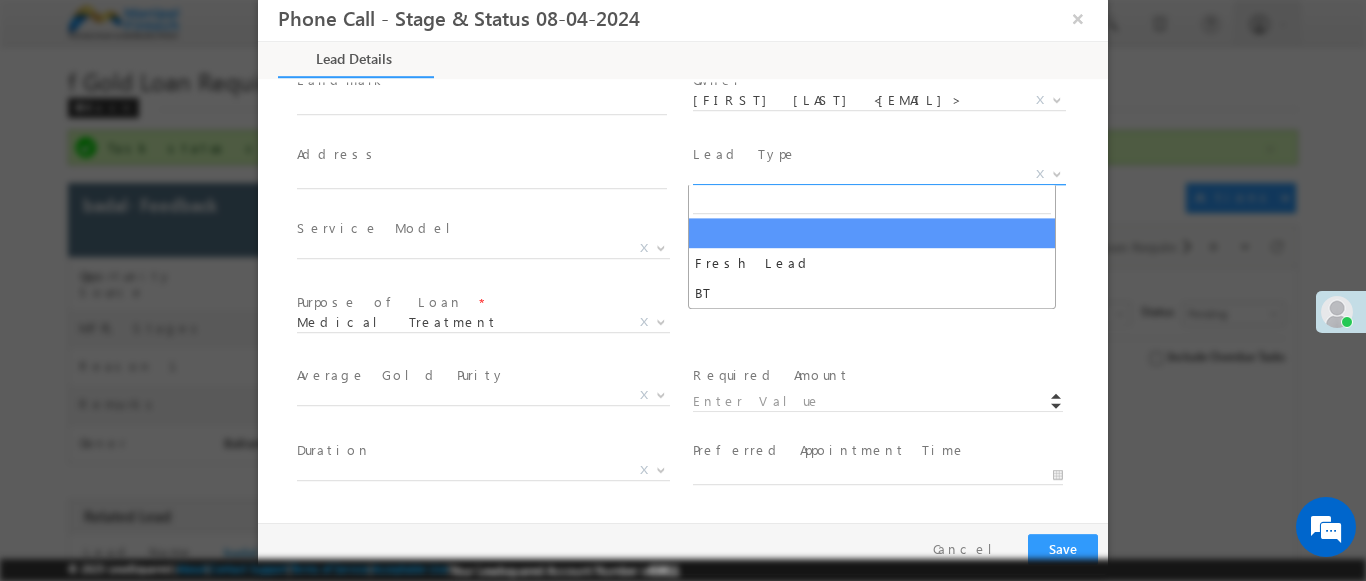 click on "X" at bounding box center [879, 175] 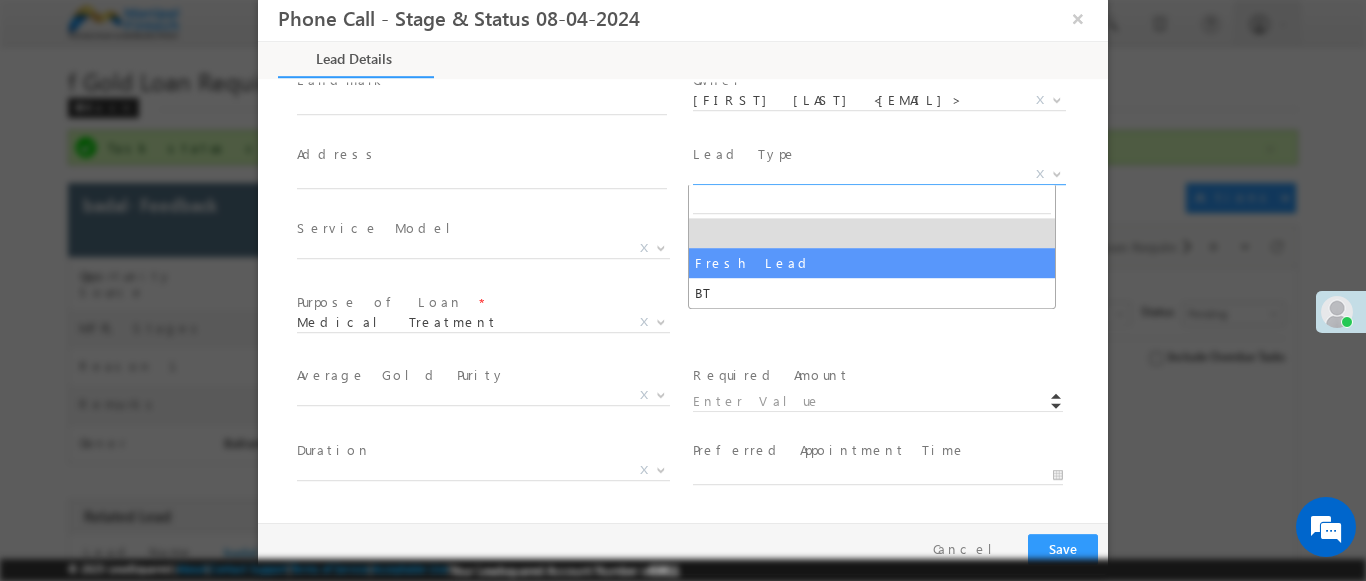 select on "Fresh Lead" 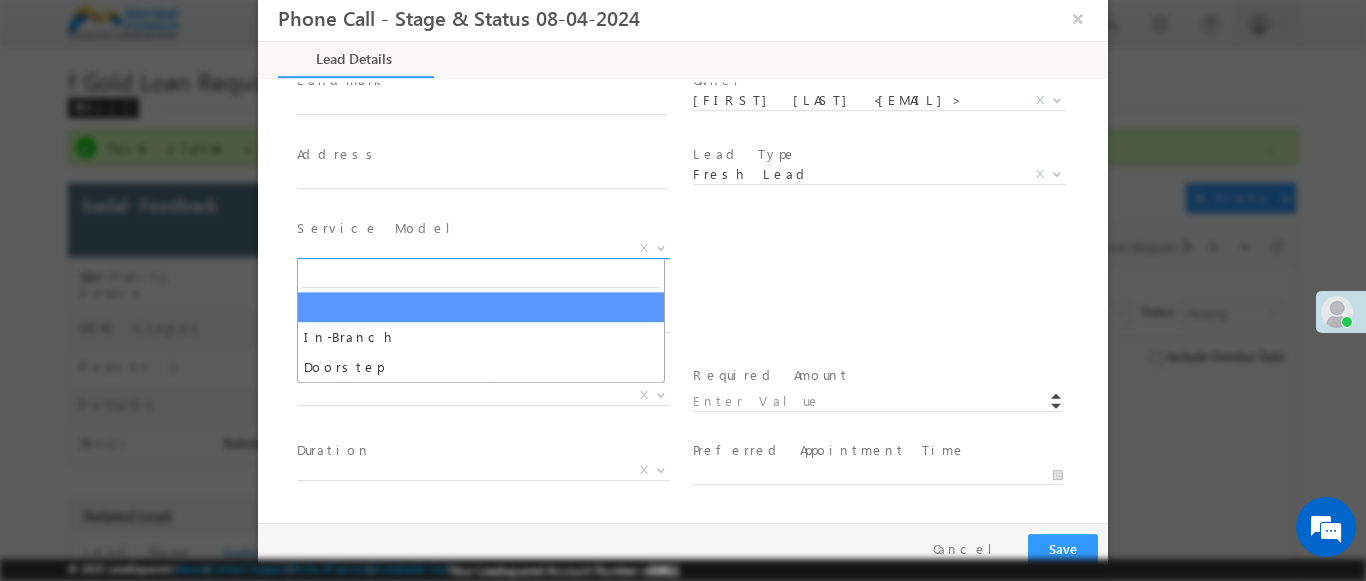 click on "X" at bounding box center (483, 249) 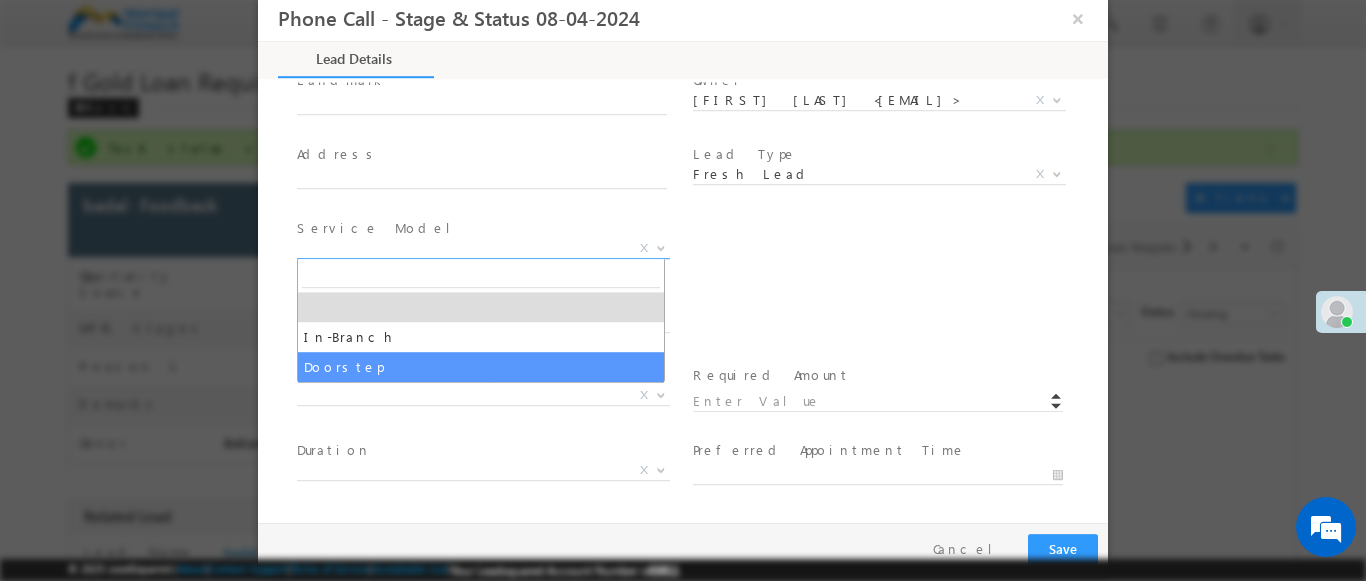 select on "Doorstep" 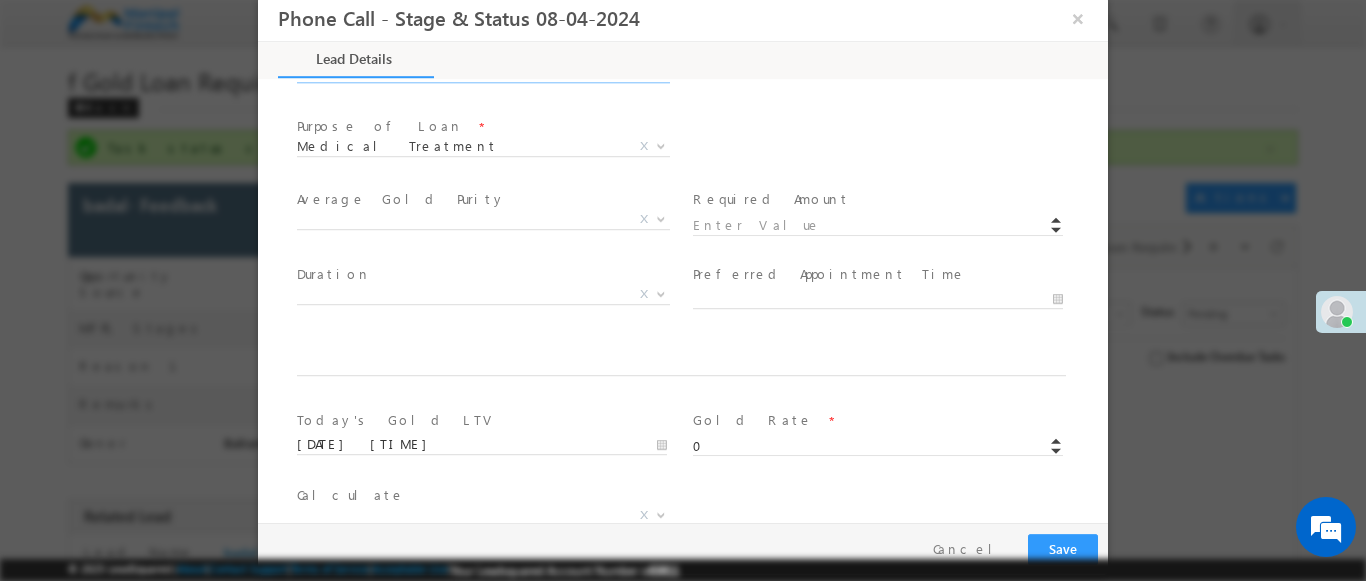 scroll, scrollTop: 761, scrollLeft: 0, axis: vertical 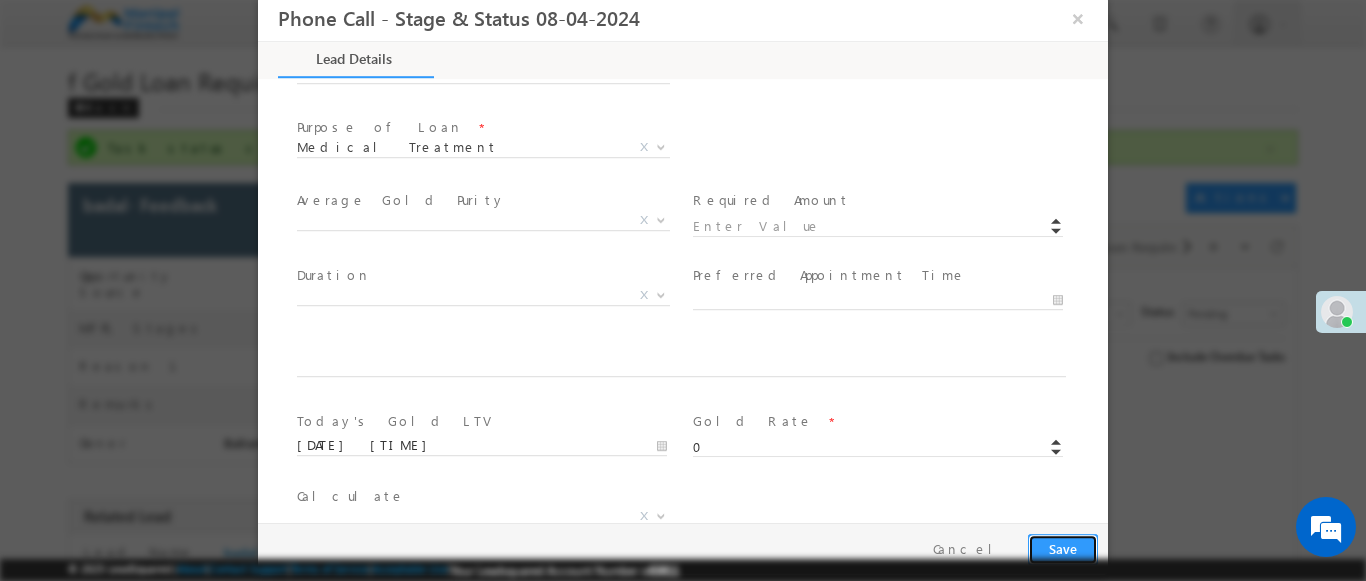 click on "Save" at bounding box center (1063, 549) 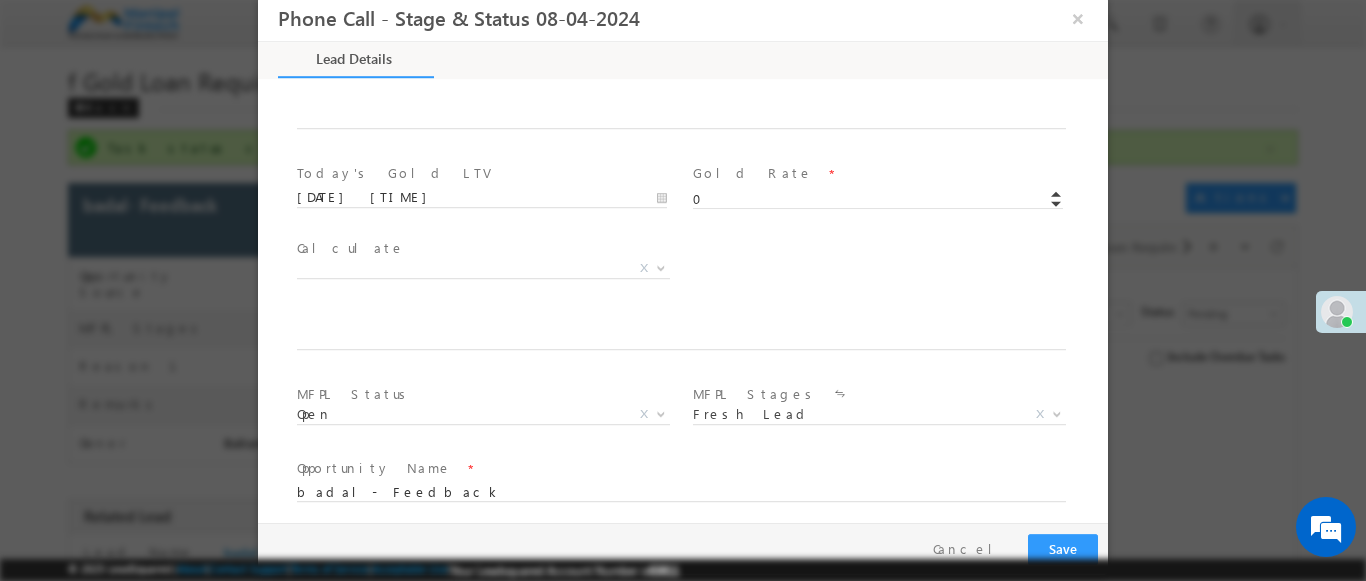 scroll, scrollTop: 1168, scrollLeft: 0, axis: vertical 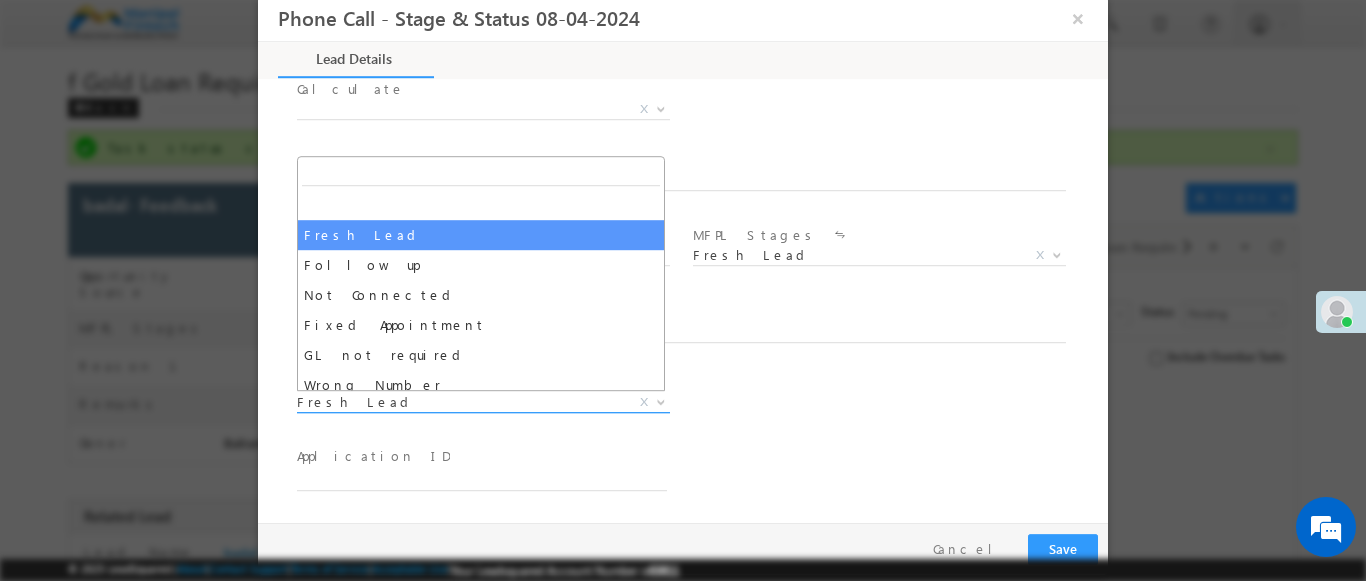 click on "Fresh Lead" at bounding box center [459, 402] 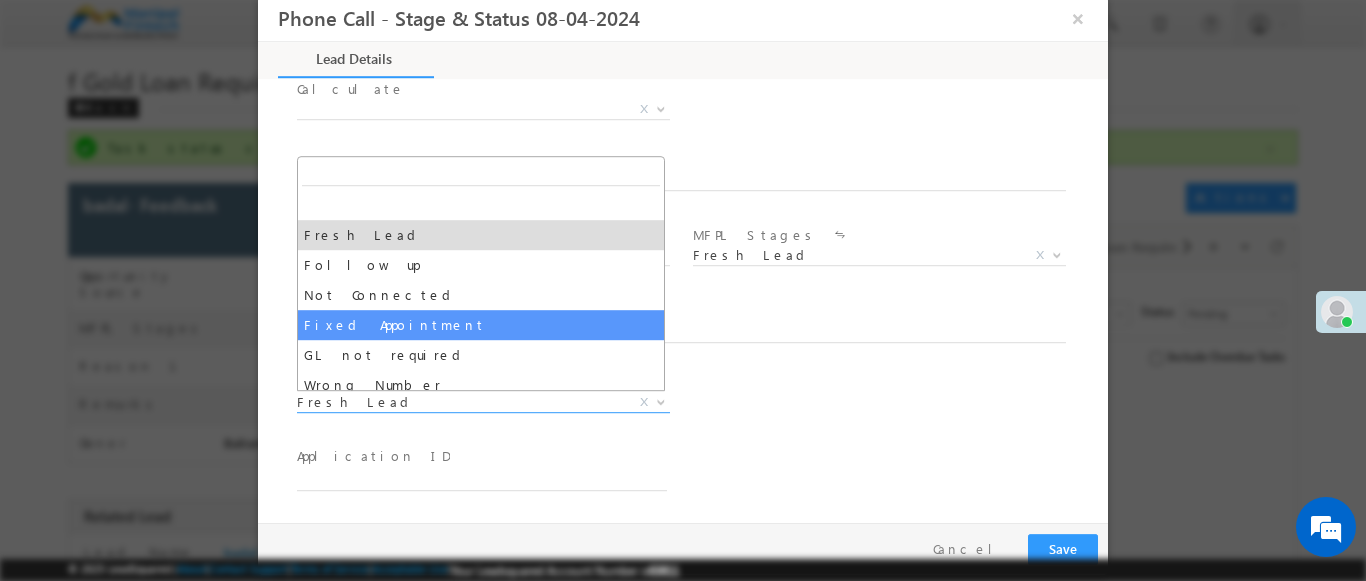 select on "Fixed Appointment" 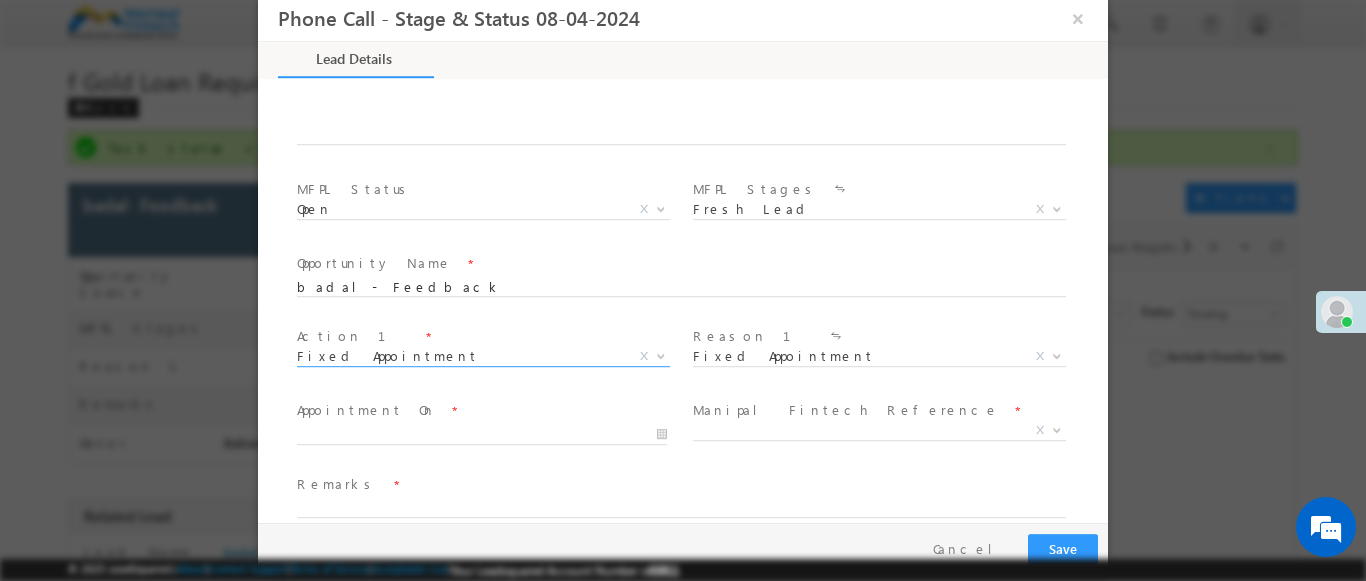 scroll, scrollTop: 1315, scrollLeft: 0, axis: vertical 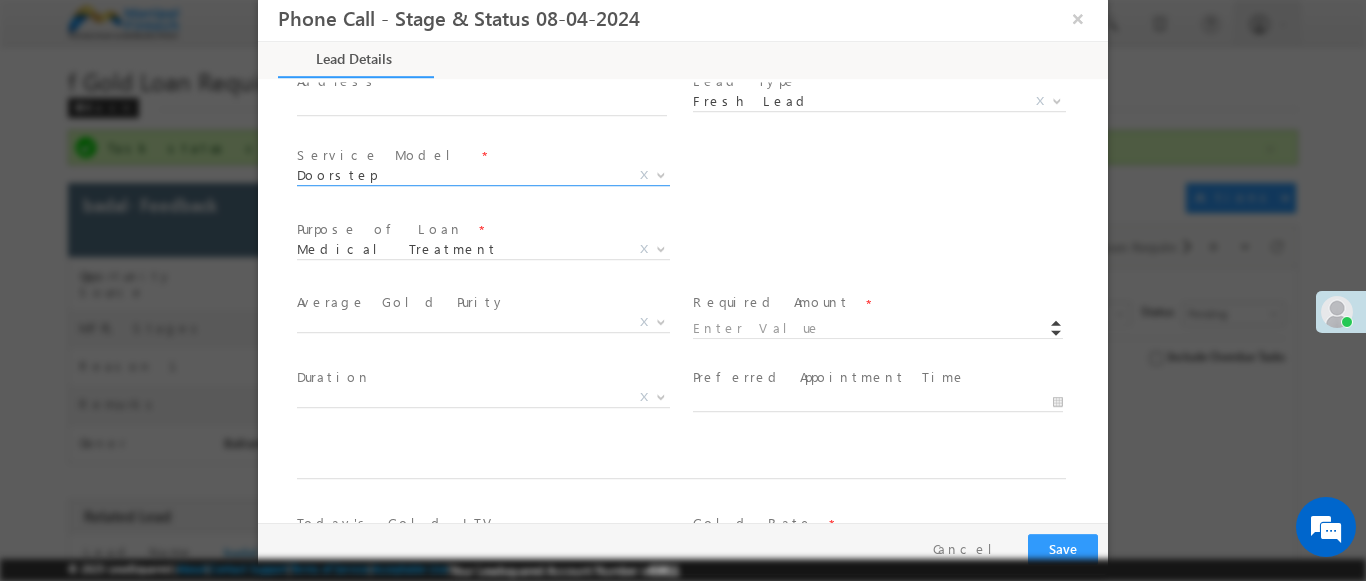 click on "Doorstep" at bounding box center (459, 175) 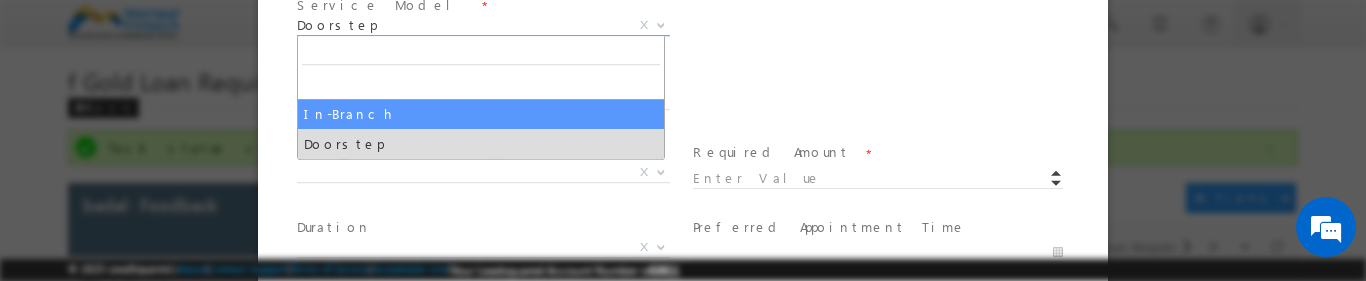 scroll, scrollTop: 659, scrollLeft: 0, axis: vertical 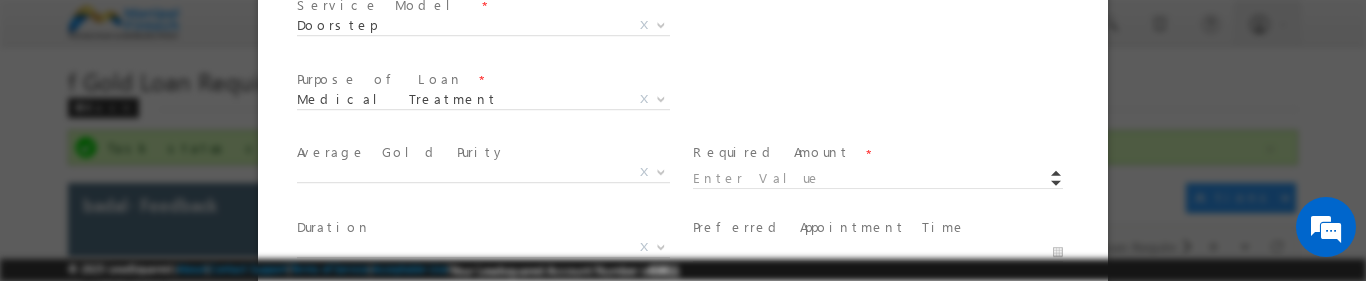 click on "Service Model
*
In-Branch
Doorstep
Doorstep X
BT-Existing Bank/ NBFC
*
HDFC Bank
ICICI Bank
AXIS Bank
DCB Bank
CSB Bank
Federal Bank
State Bank of India
Punjab National Bank
Muthoot Finance
Muthoot Fincorp
Manappuram
Bajaj Finance
IIFL
SBFC
Local Lender
X" at bounding box center [700, 28] 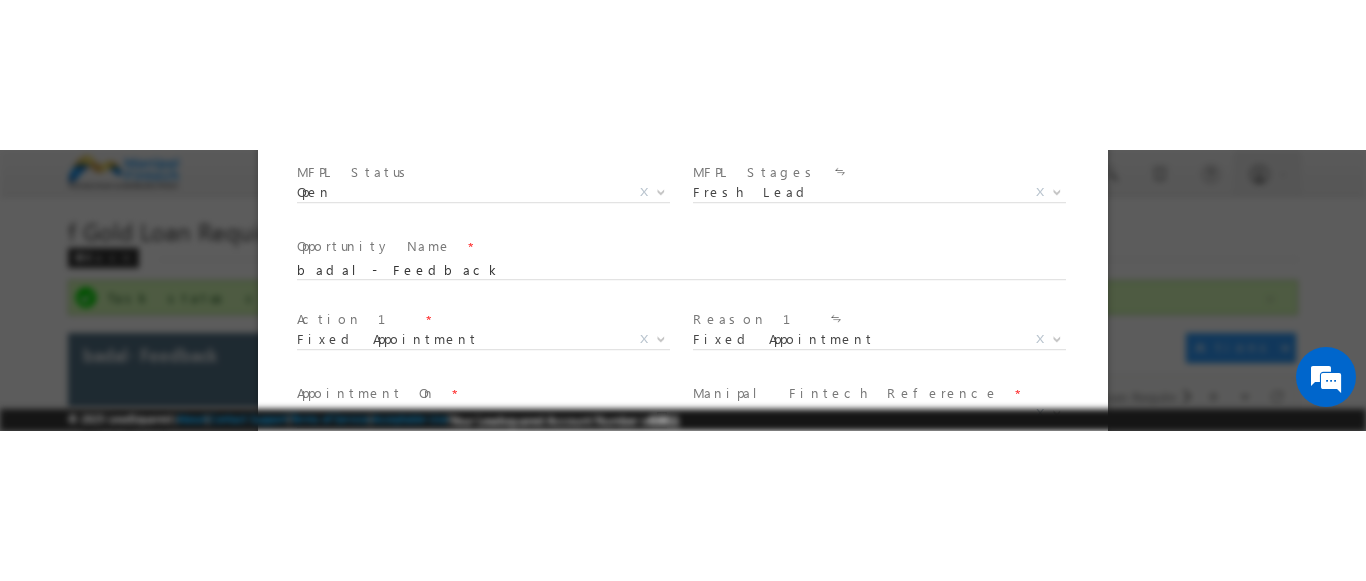scroll, scrollTop: 1315, scrollLeft: 0, axis: vertical 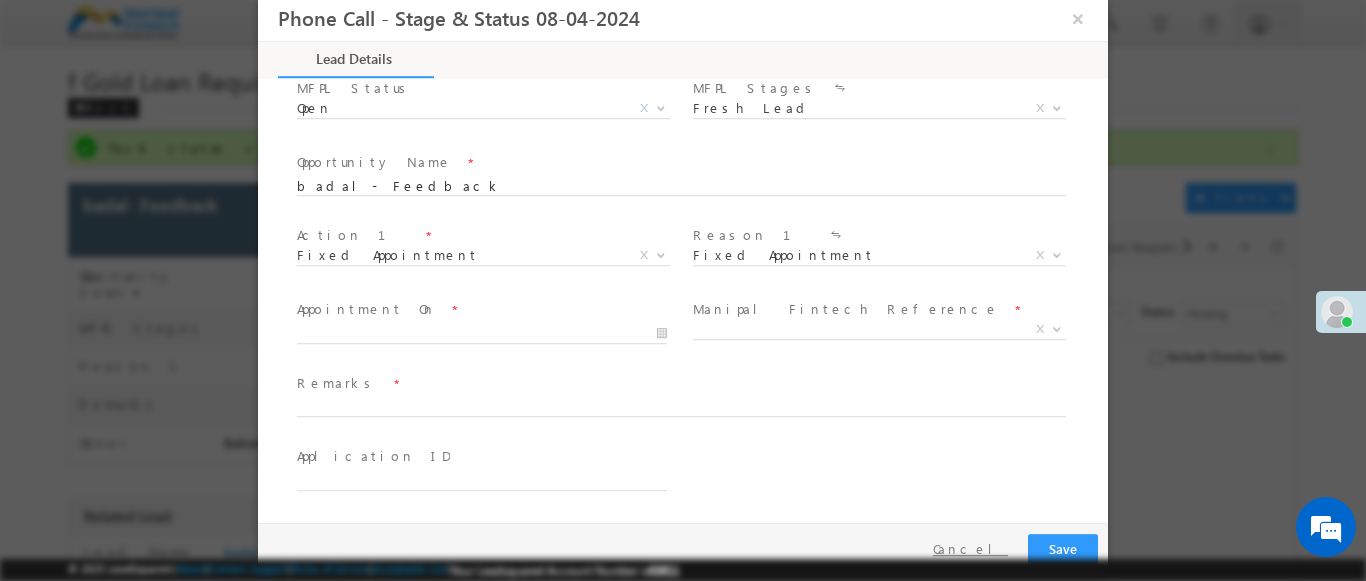 click on "Cancel" at bounding box center (970, 549) 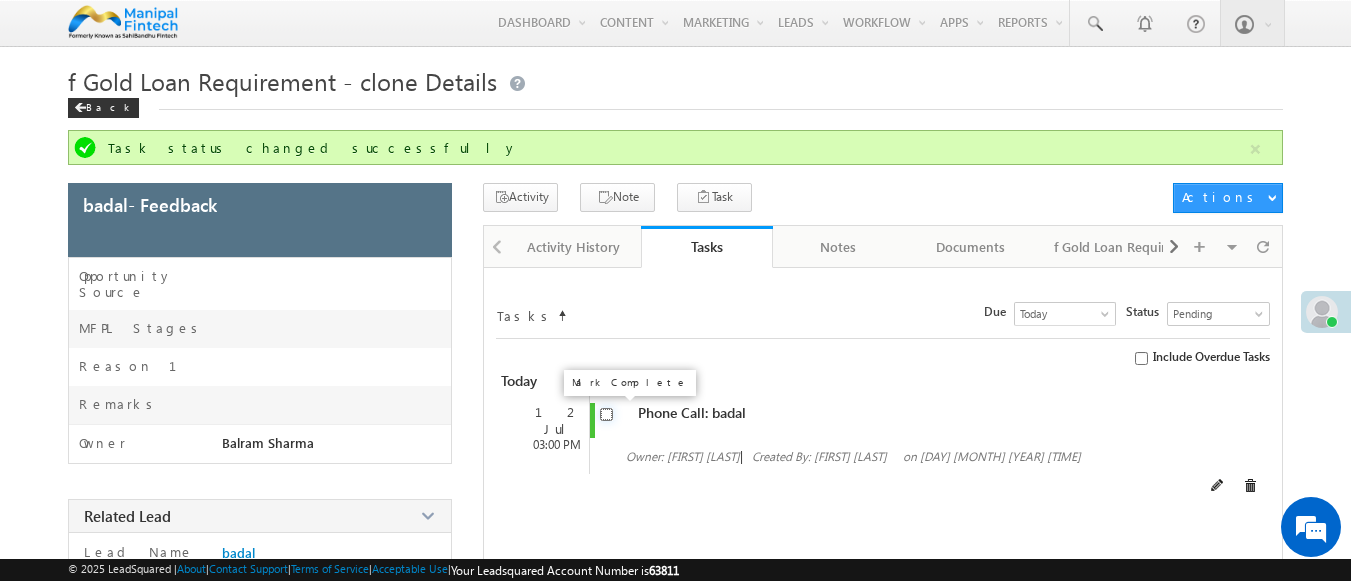 click at bounding box center [606, 414] 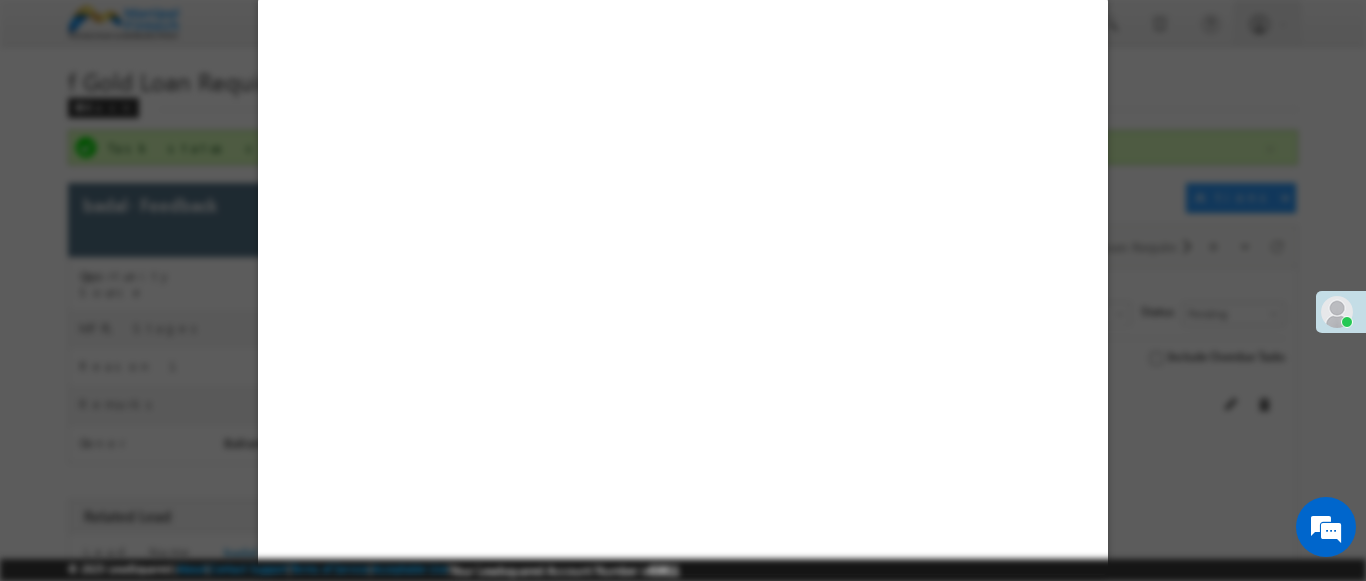 select on "Feedback" 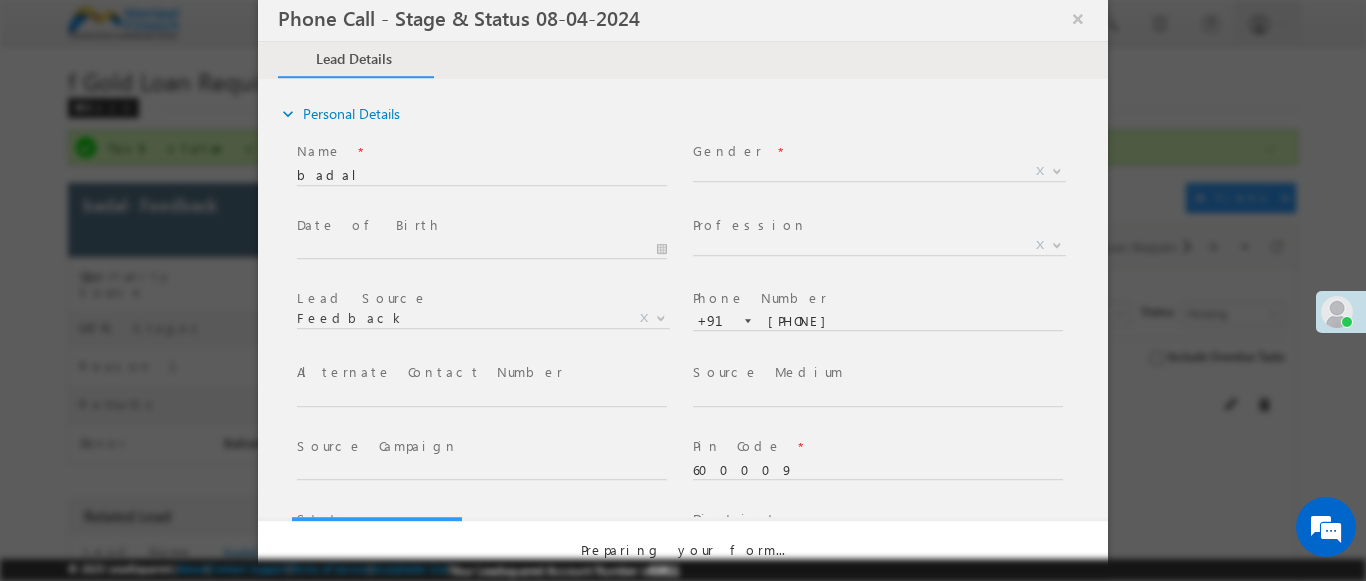 select on "Open" 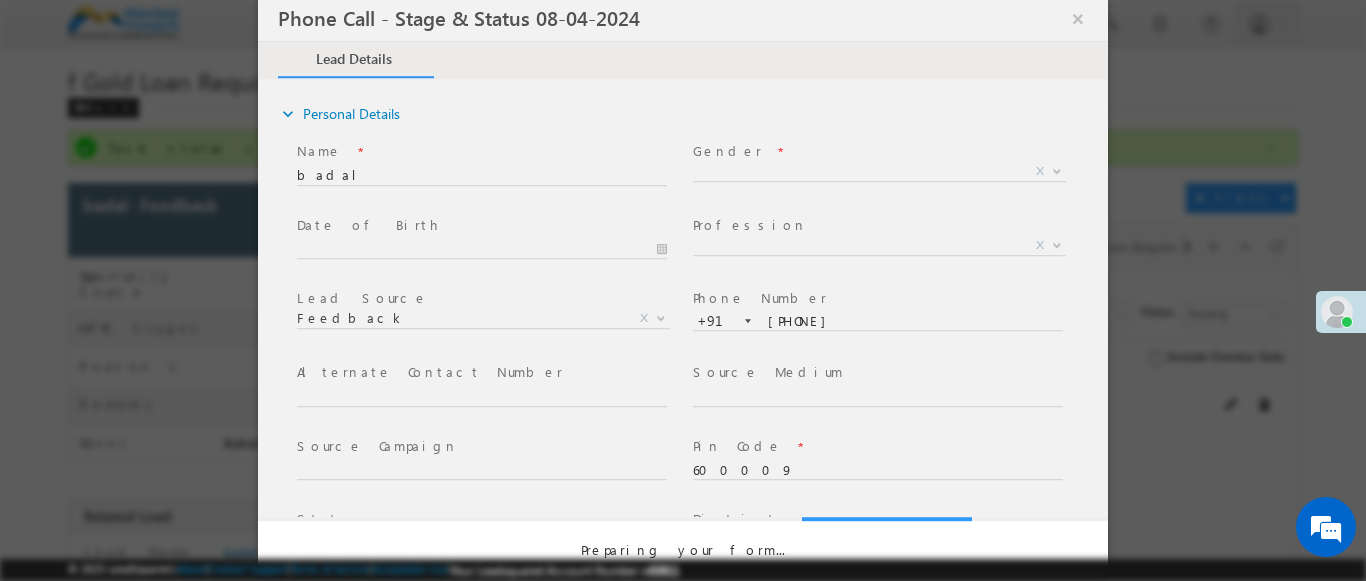 scroll, scrollTop: 0, scrollLeft: 0, axis: both 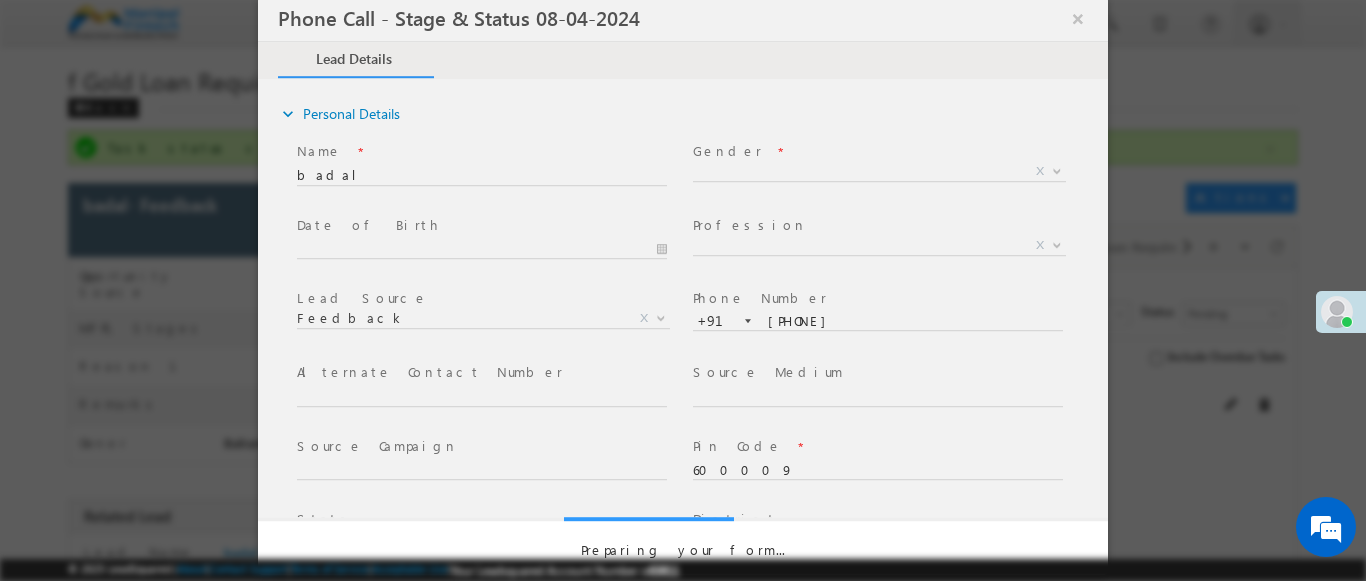 select on "Fresh Lead" 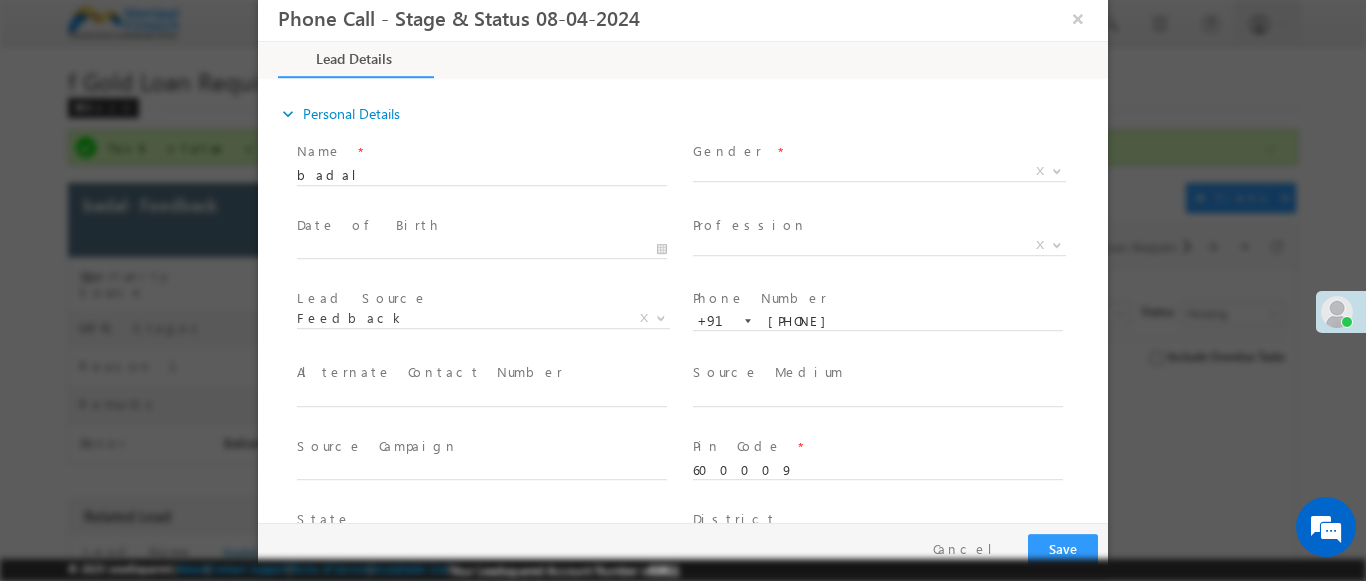 type on "[DATE] [TIME]" 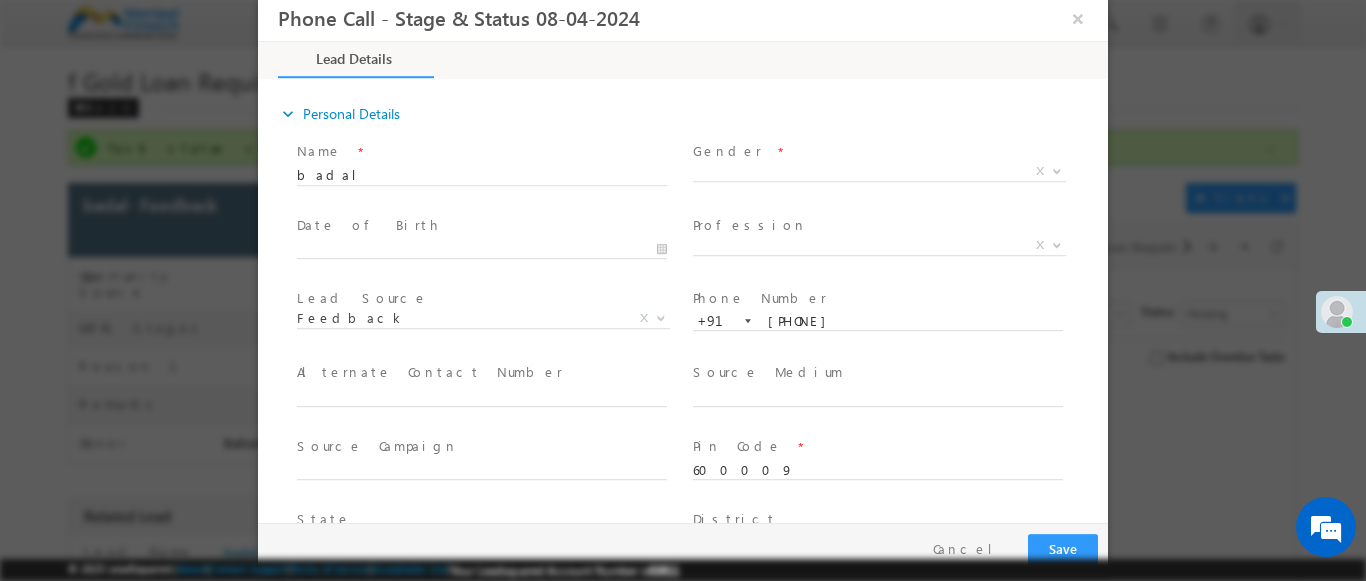 type on "0" 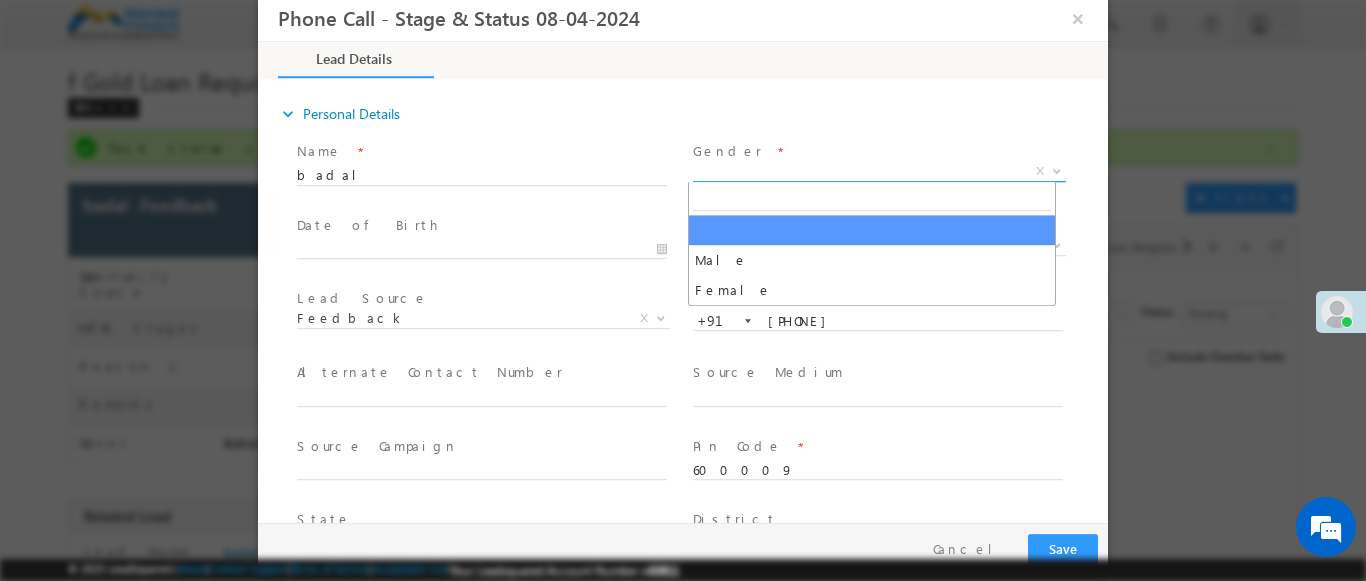 select on "Male" 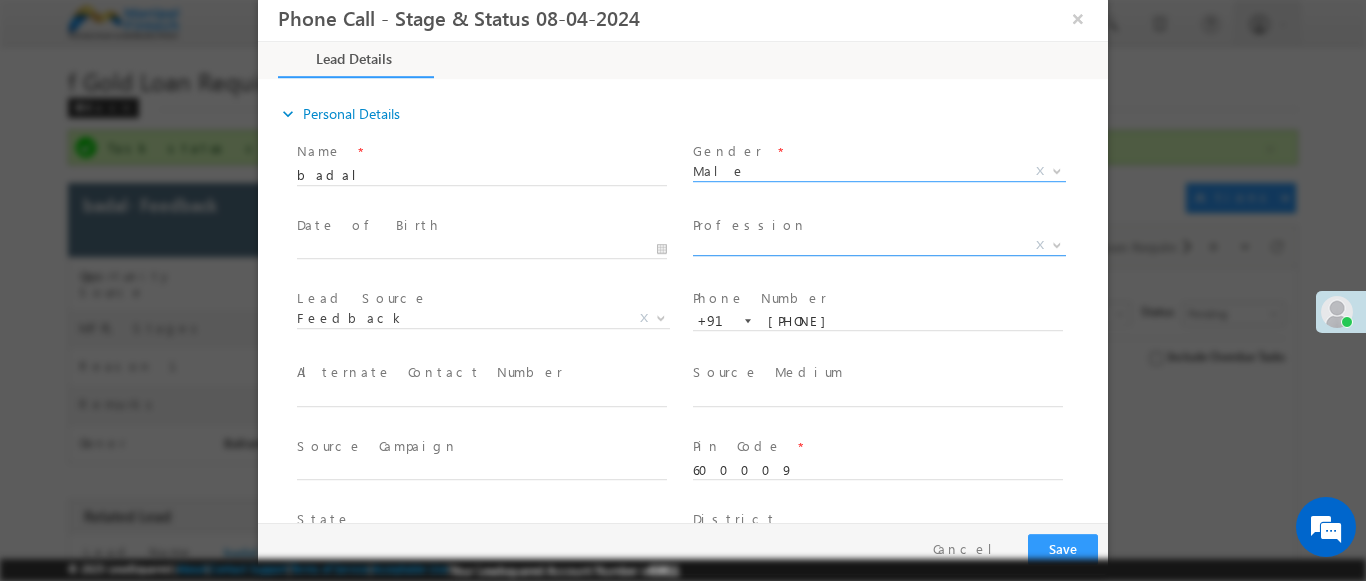 scroll, scrollTop: 3, scrollLeft: 0, axis: vertical 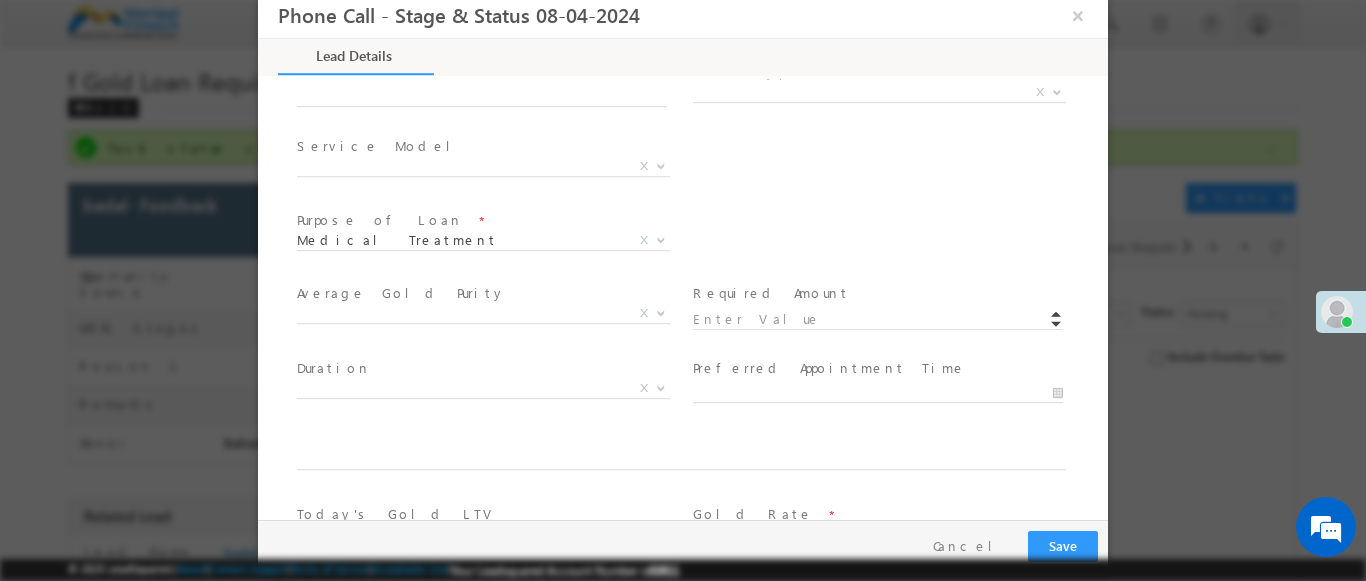click at bounding box center [1057, 91] 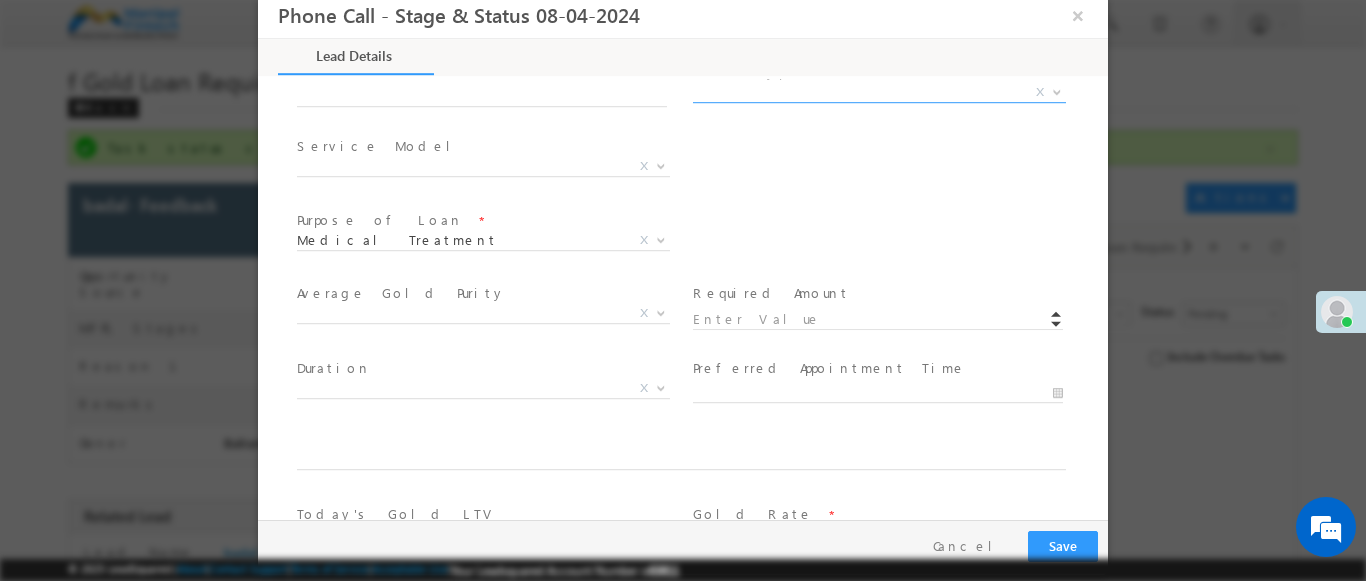 click at bounding box center (481, 117) 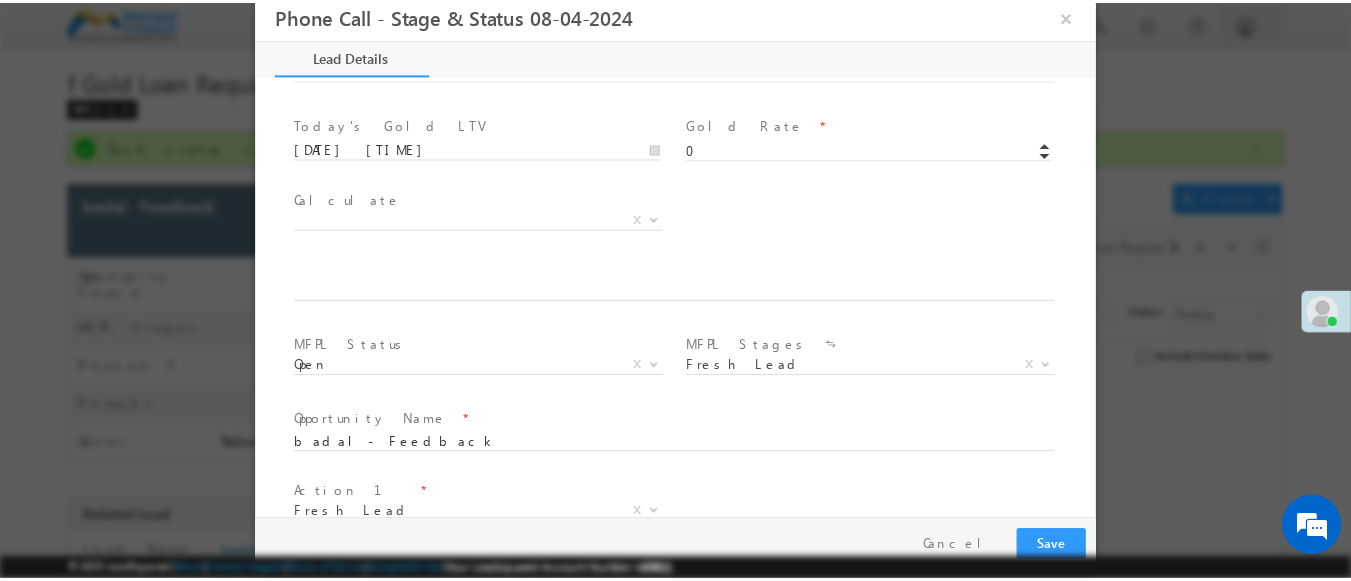 scroll, scrollTop: 1166, scrollLeft: 0, axis: vertical 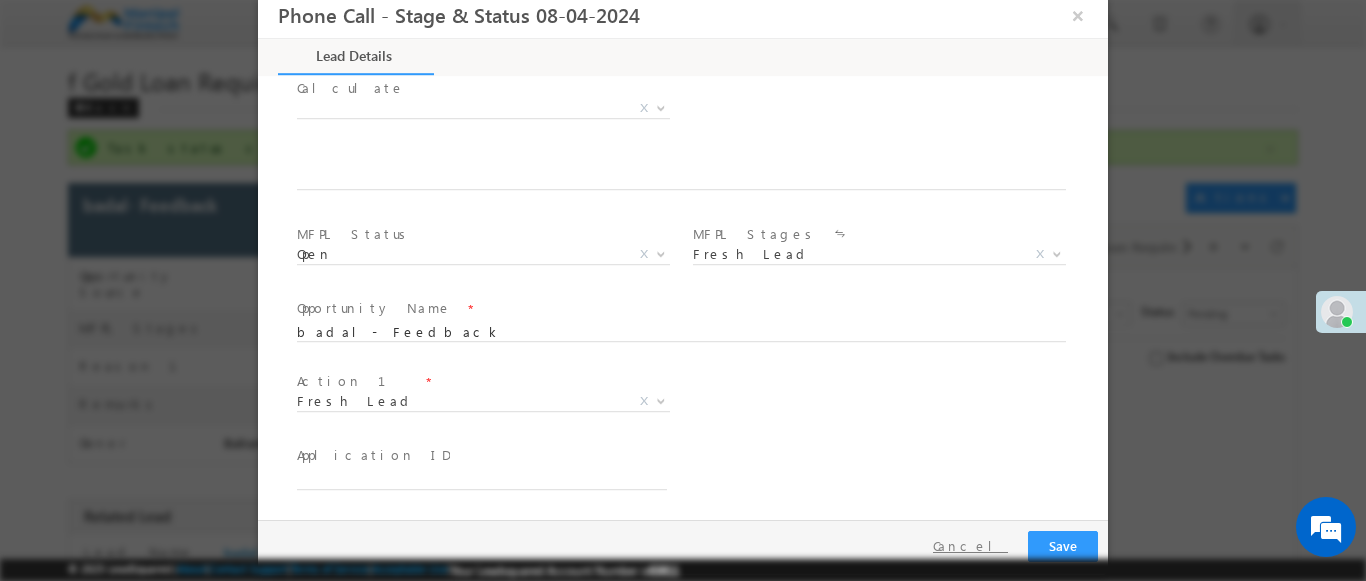 click on "Cancel" at bounding box center [970, 546] 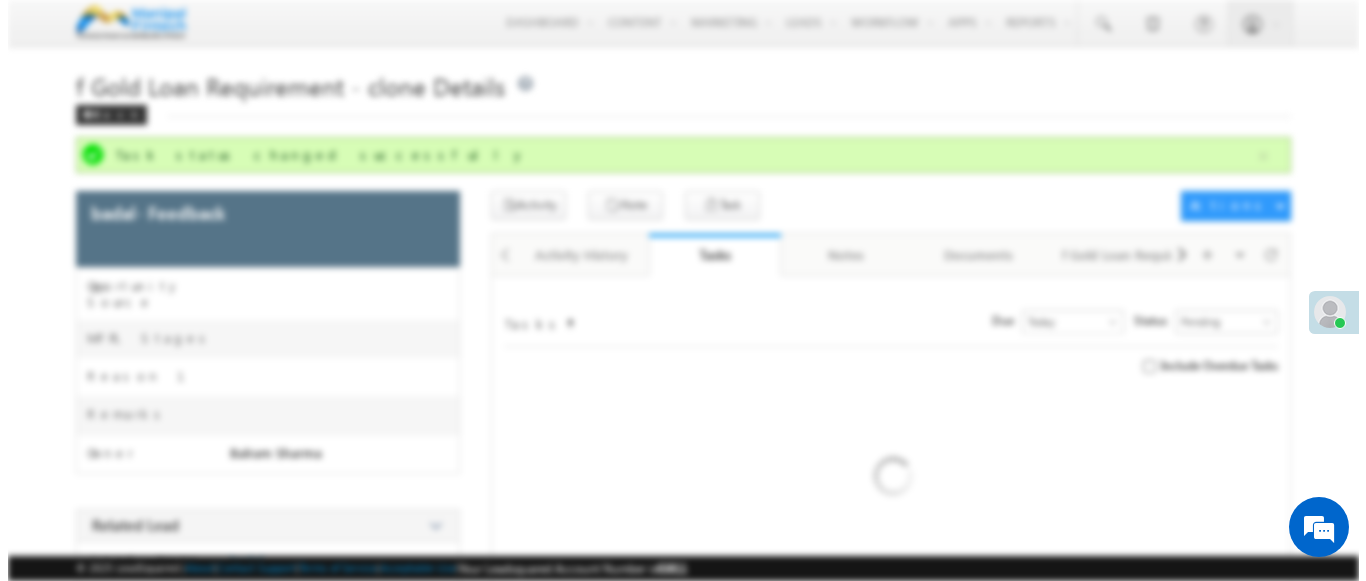 scroll, scrollTop: 0, scrollLeft: 0, axis: both 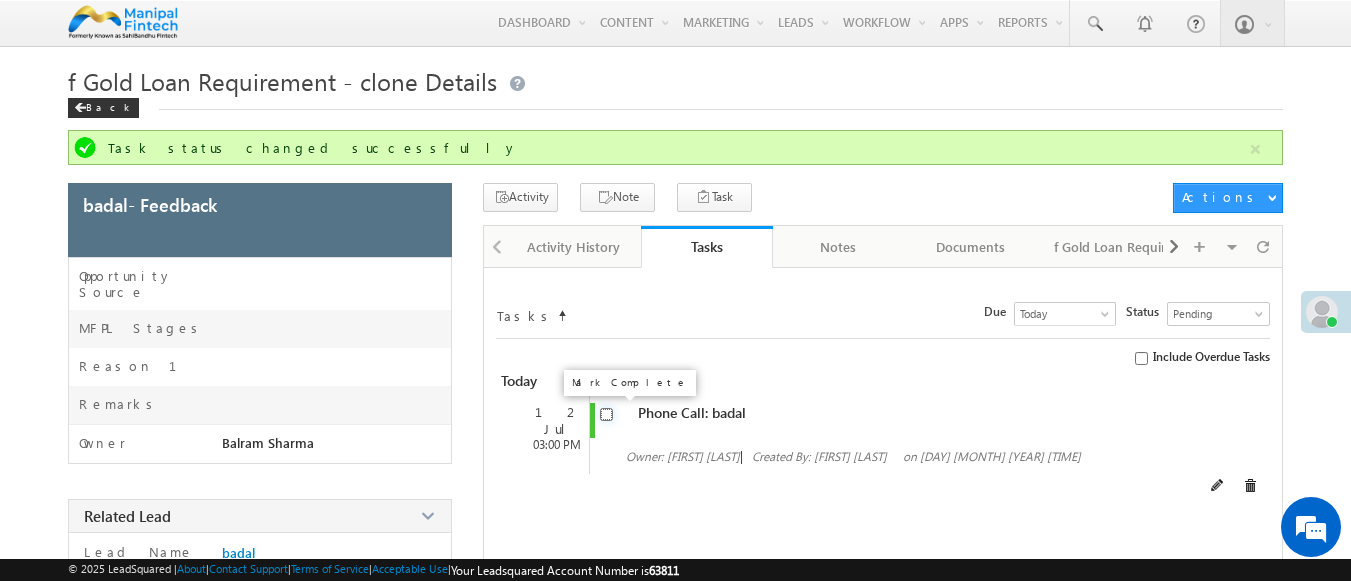 click at bounding box center [606, 414] 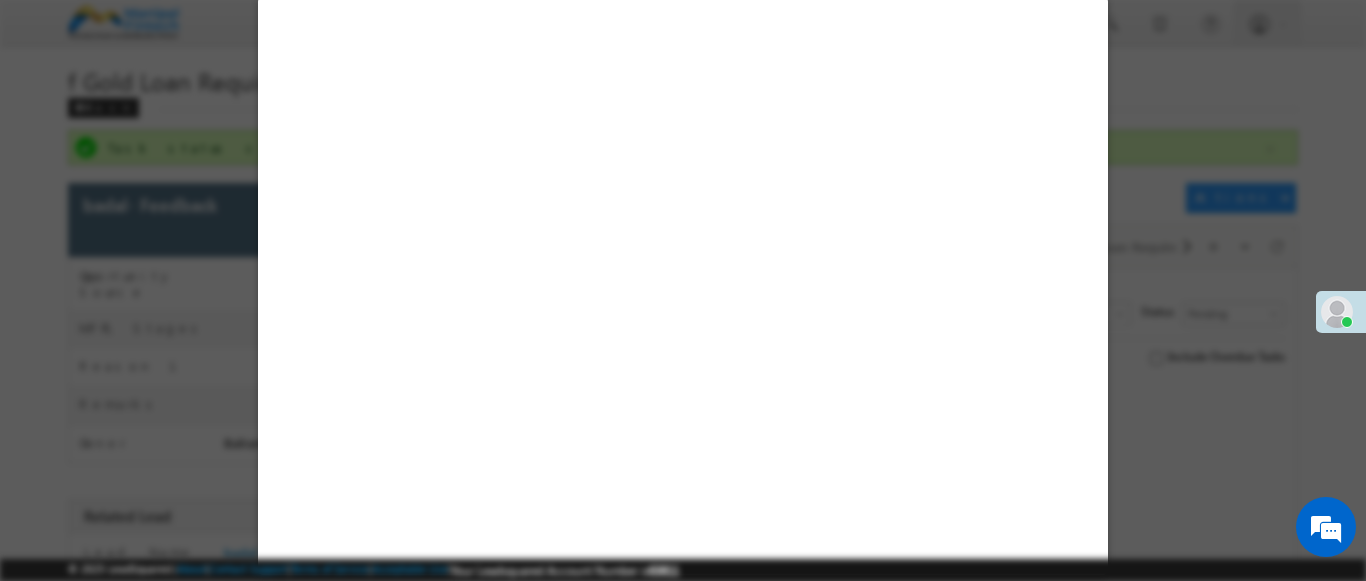 select on "Feedback" 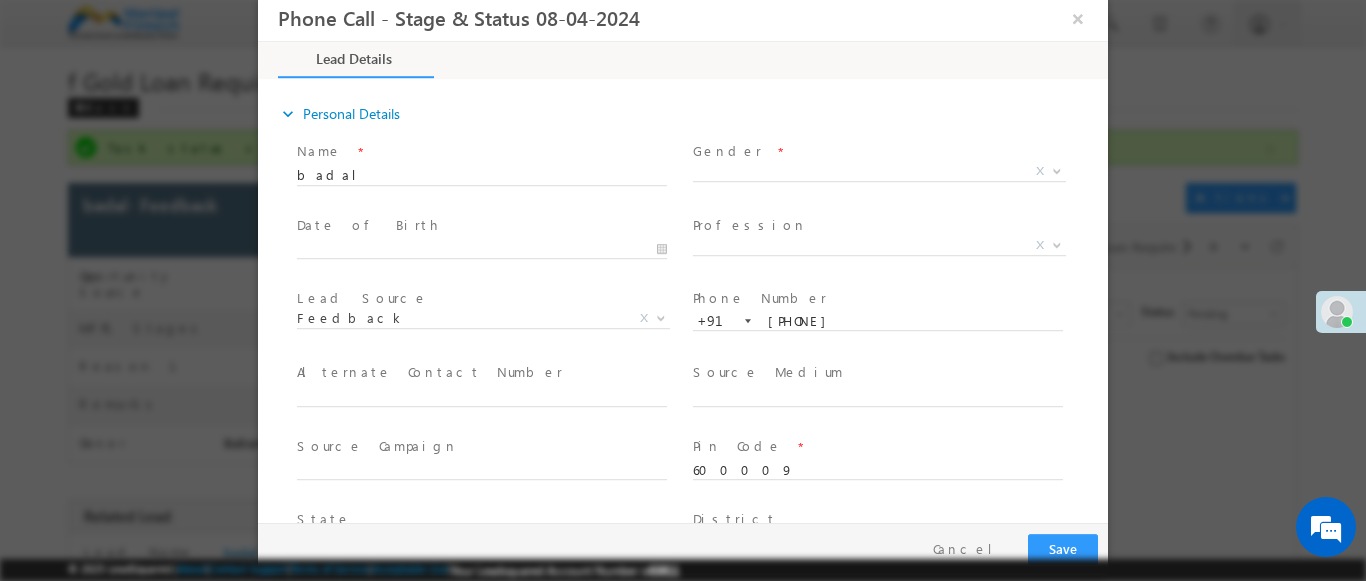 scroll, scrollTop: 0, scrollLeft: 0, axis: both 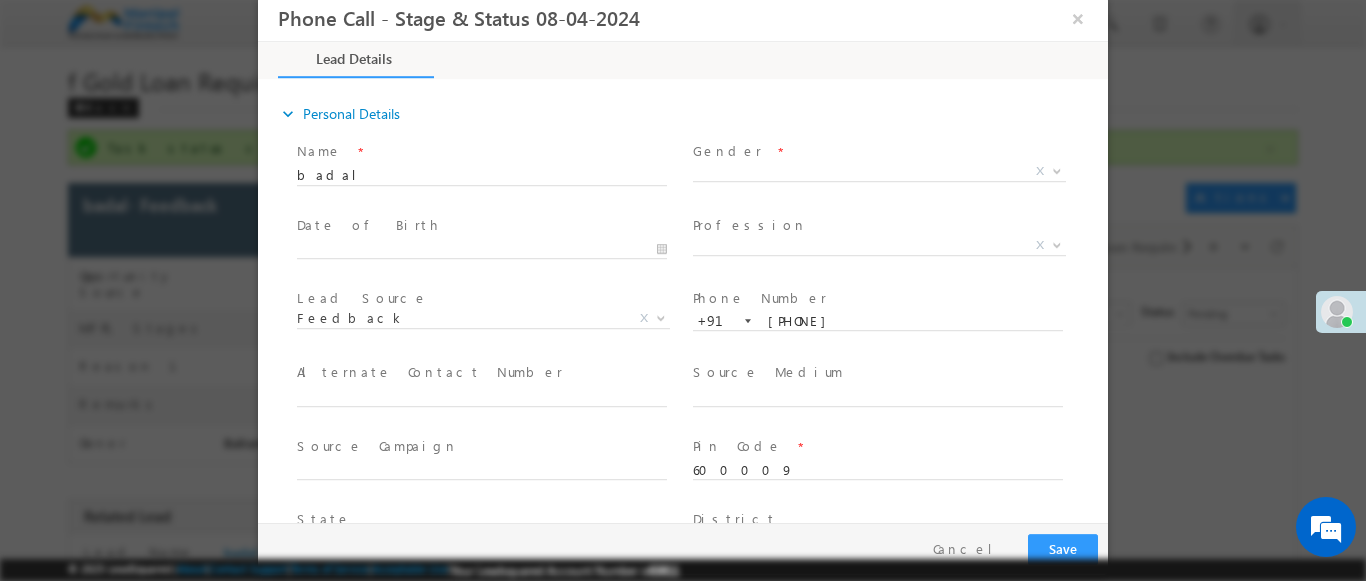 type on "0" 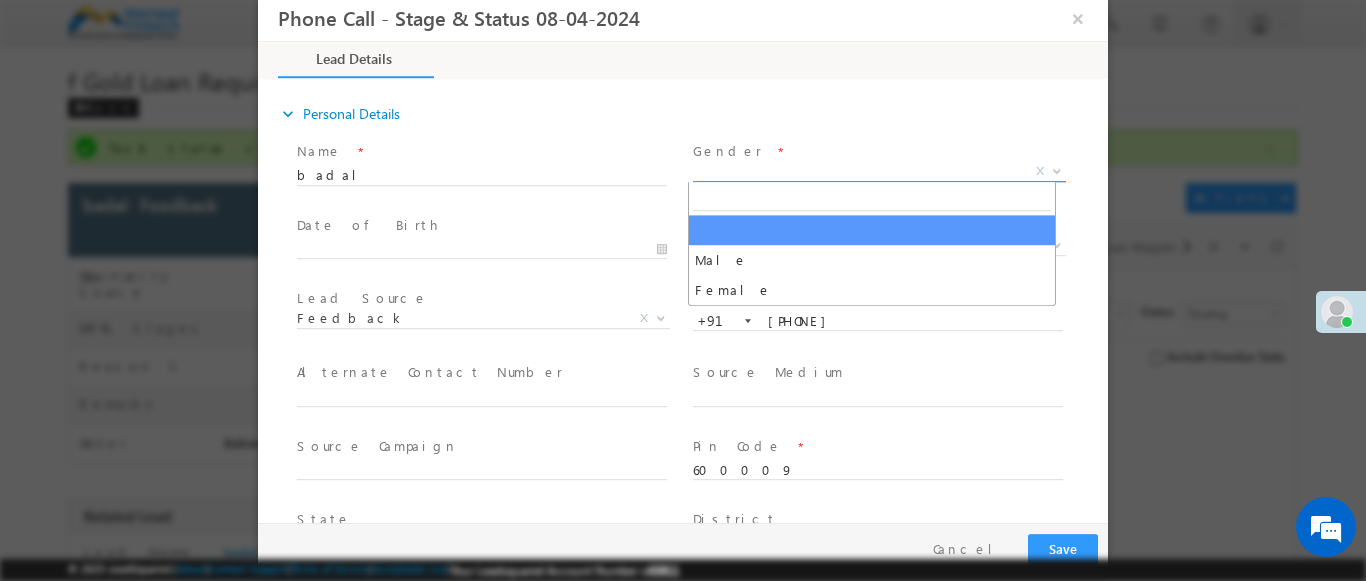 select on "Male" 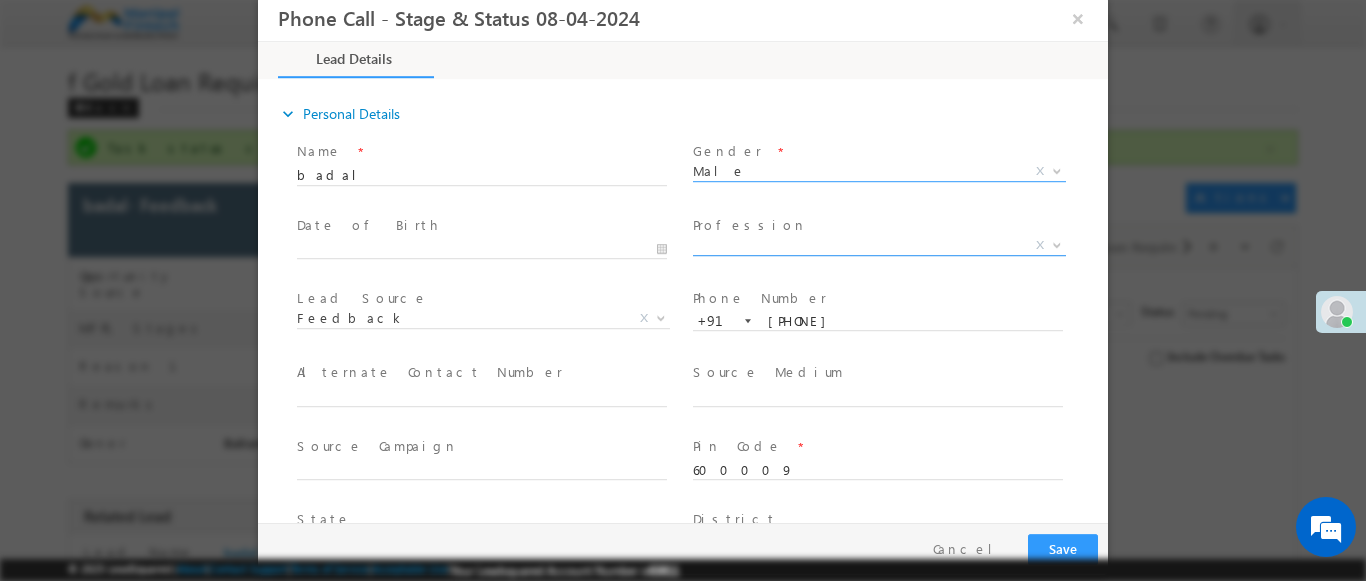 scroll, scrollTop: 3, scrollLeft: 0, axis: vertical 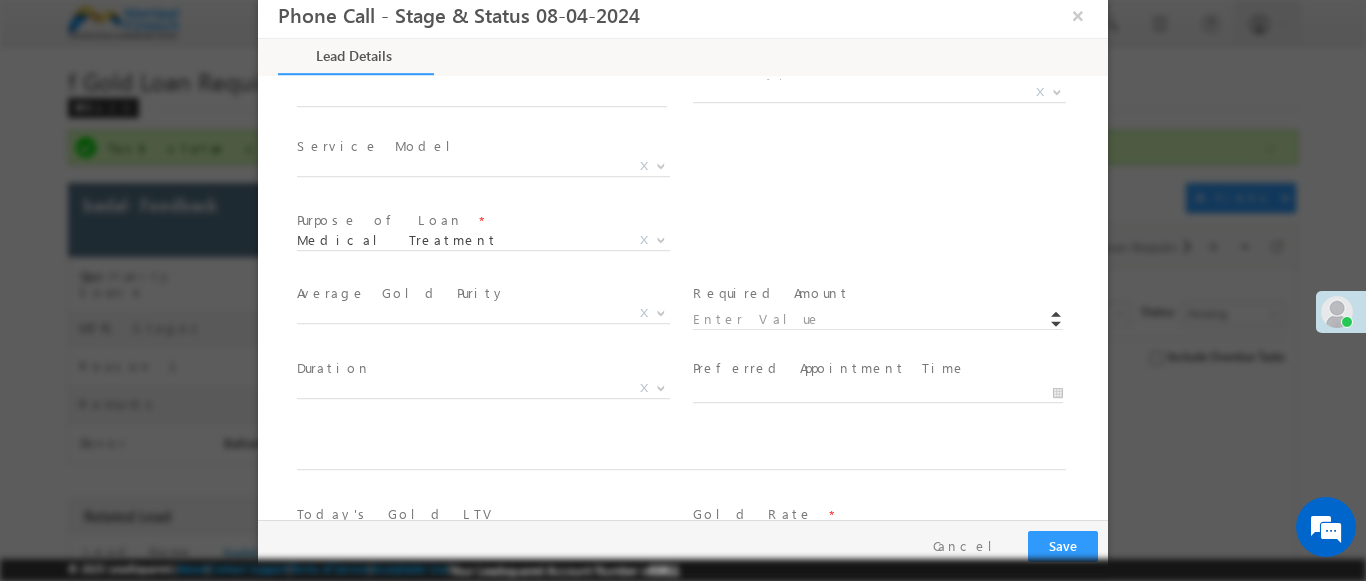 click at bounding box center [1057, 91] 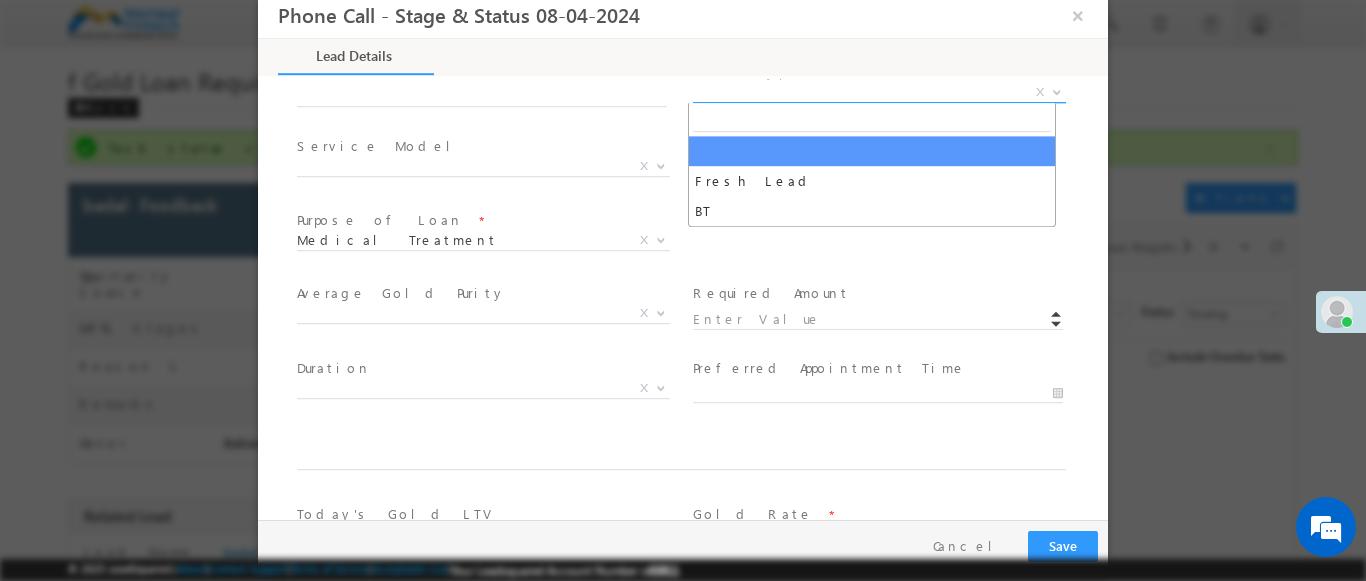 select on "Fresh Lead" 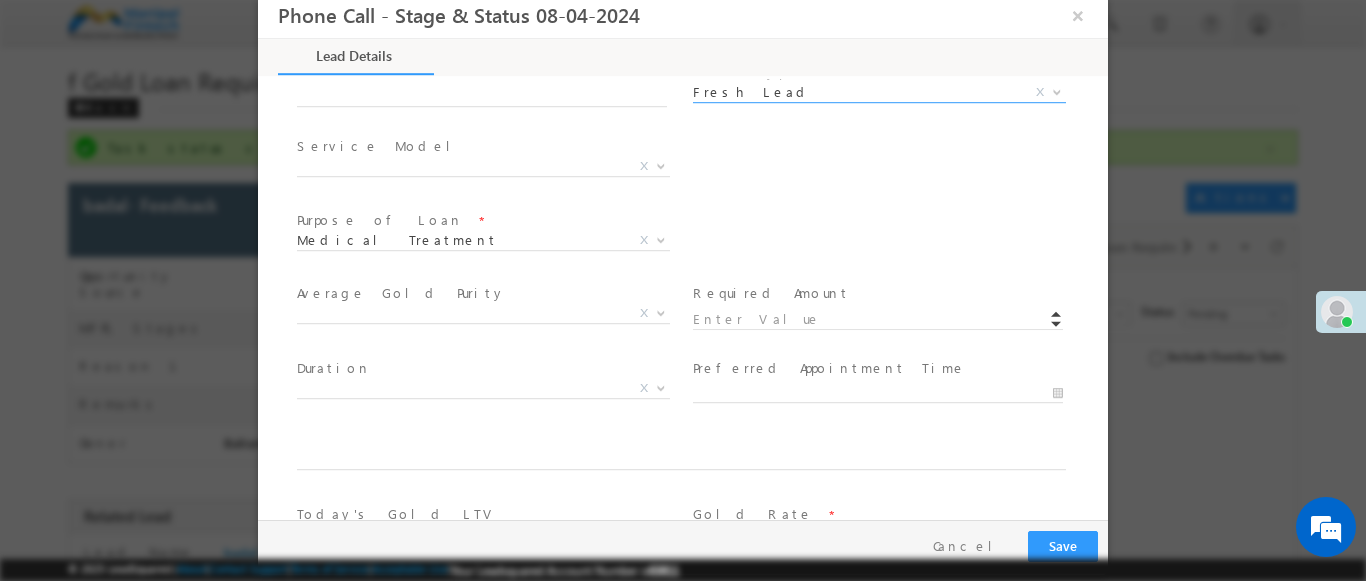 click at bounding box center (661, 165) 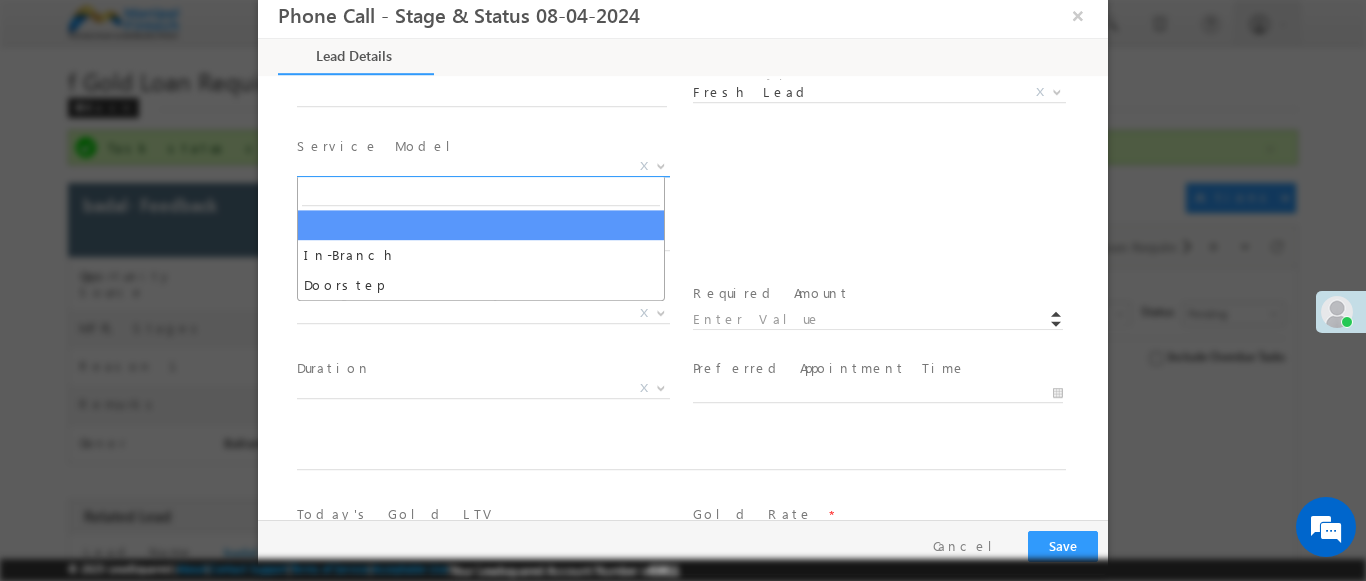 select on "Doorstep" 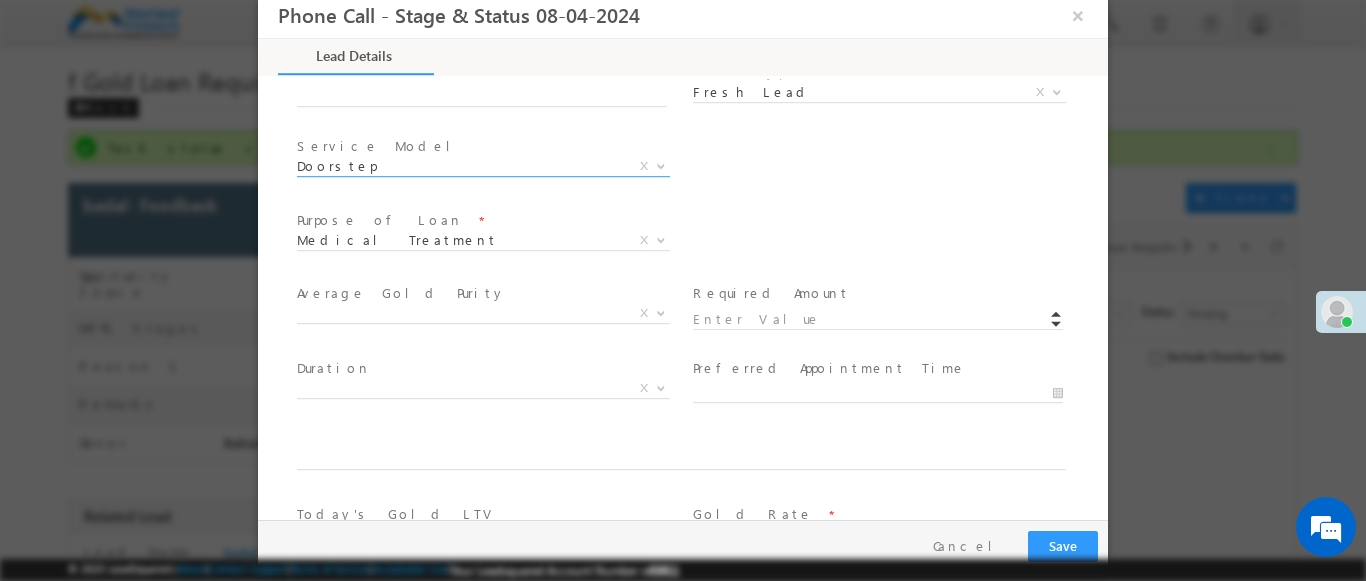 scroll, scrollTop: 1168, scrollLeft: 0, axis: vertical 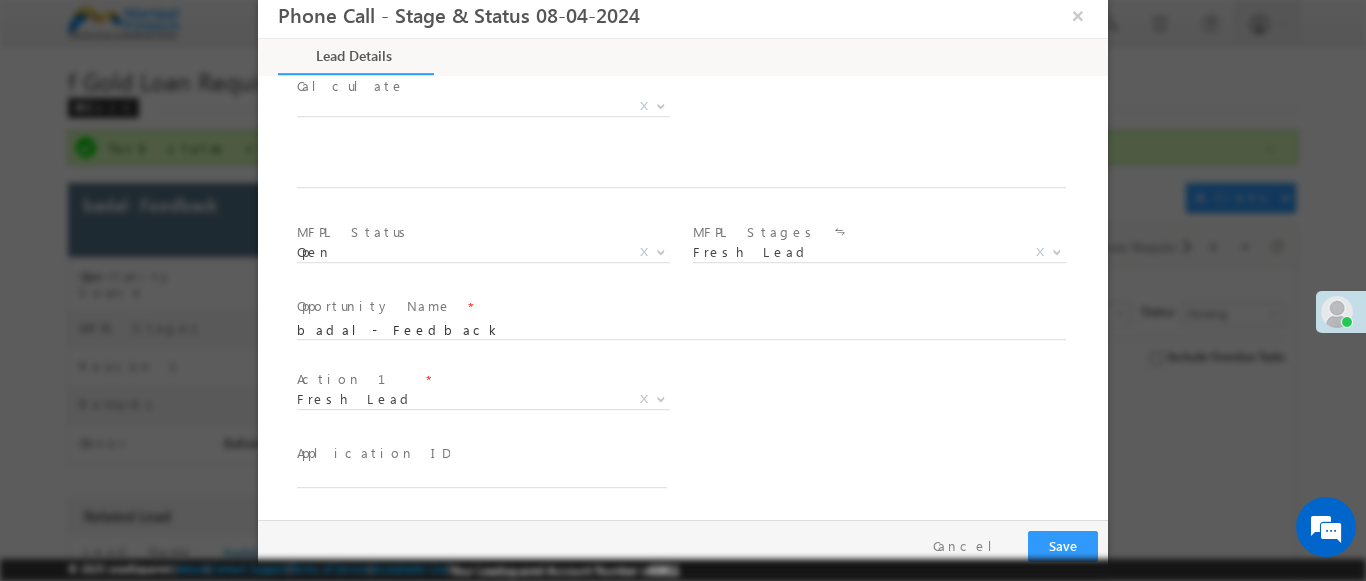 click at bounding box center (661, 398) 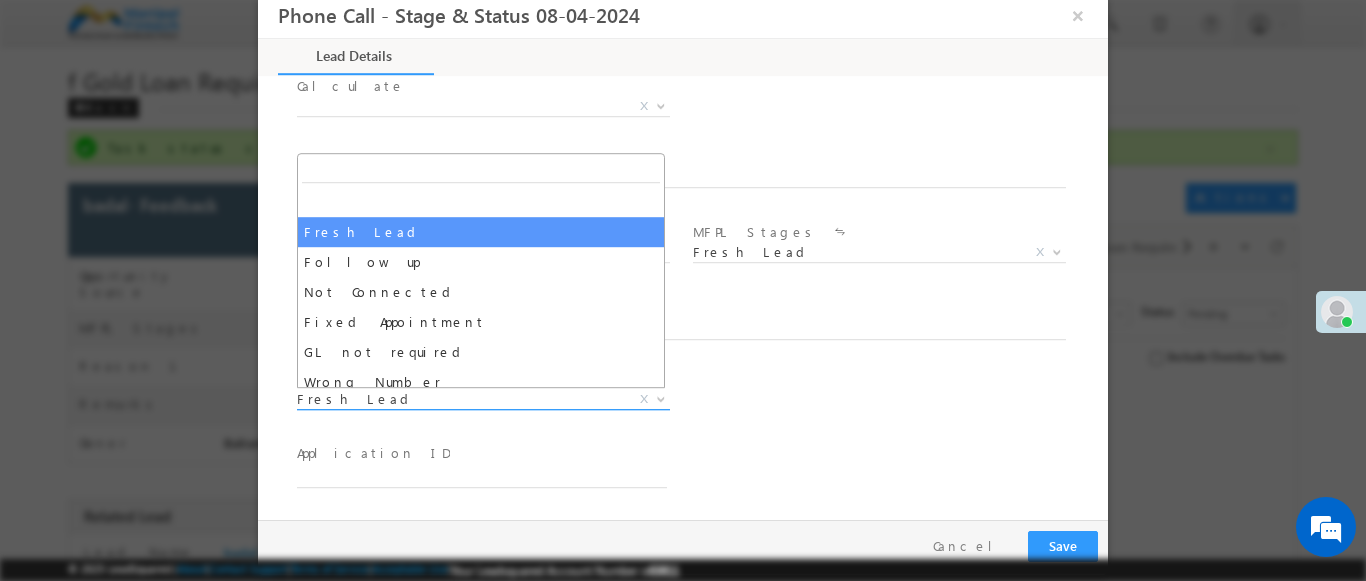 select on "Fixed Appointment" 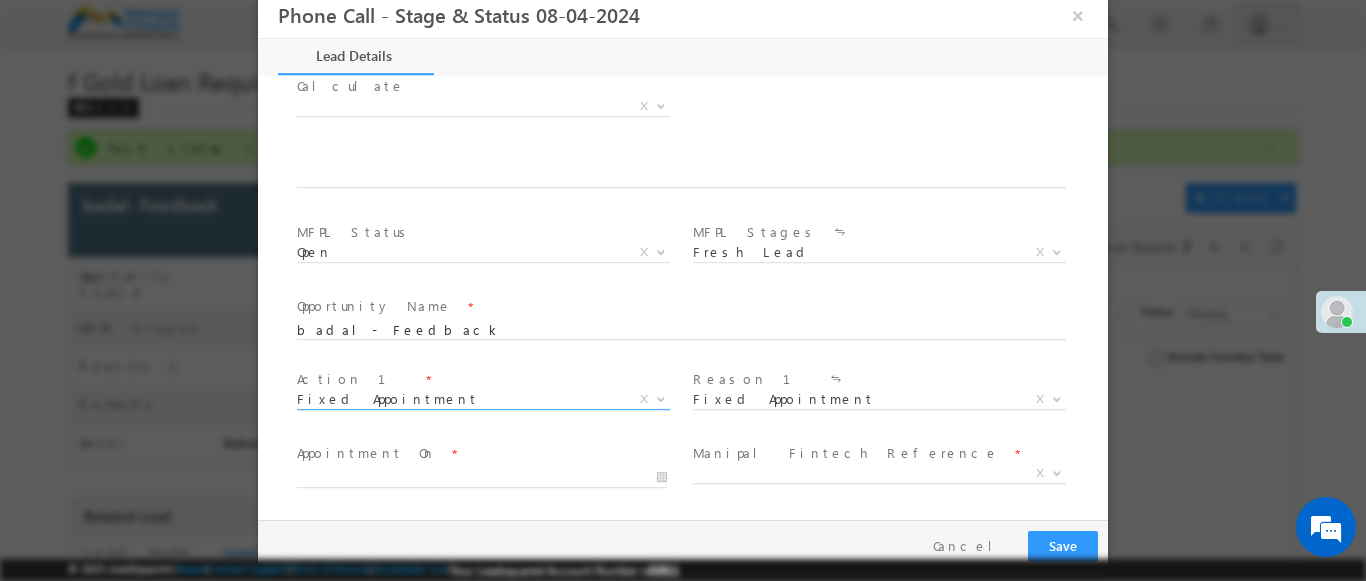 scroll, scrollTop: 3, scrollLeft: 0, axis: vertical 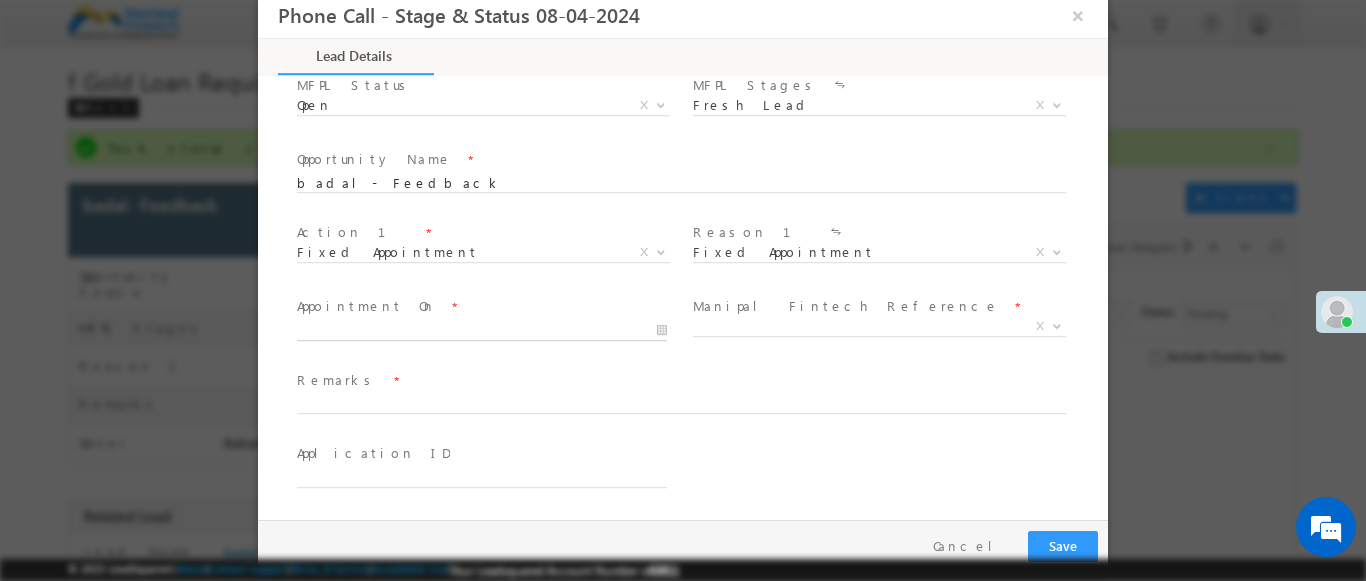 click at bounding box center (482, 331) 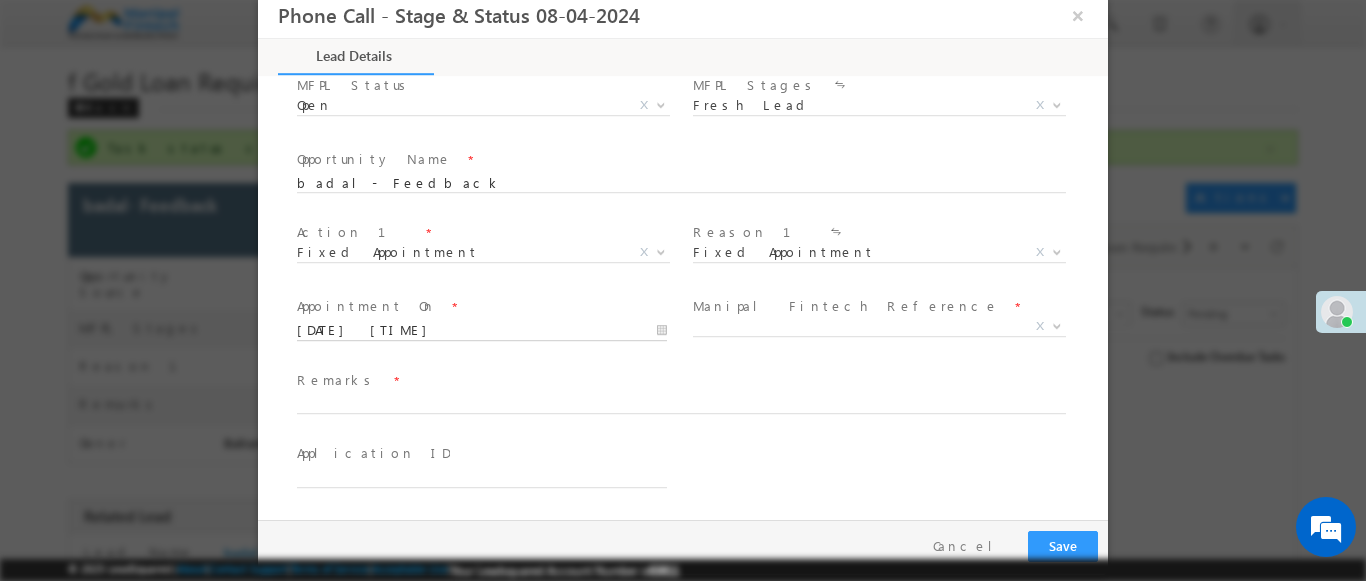 type on "20" 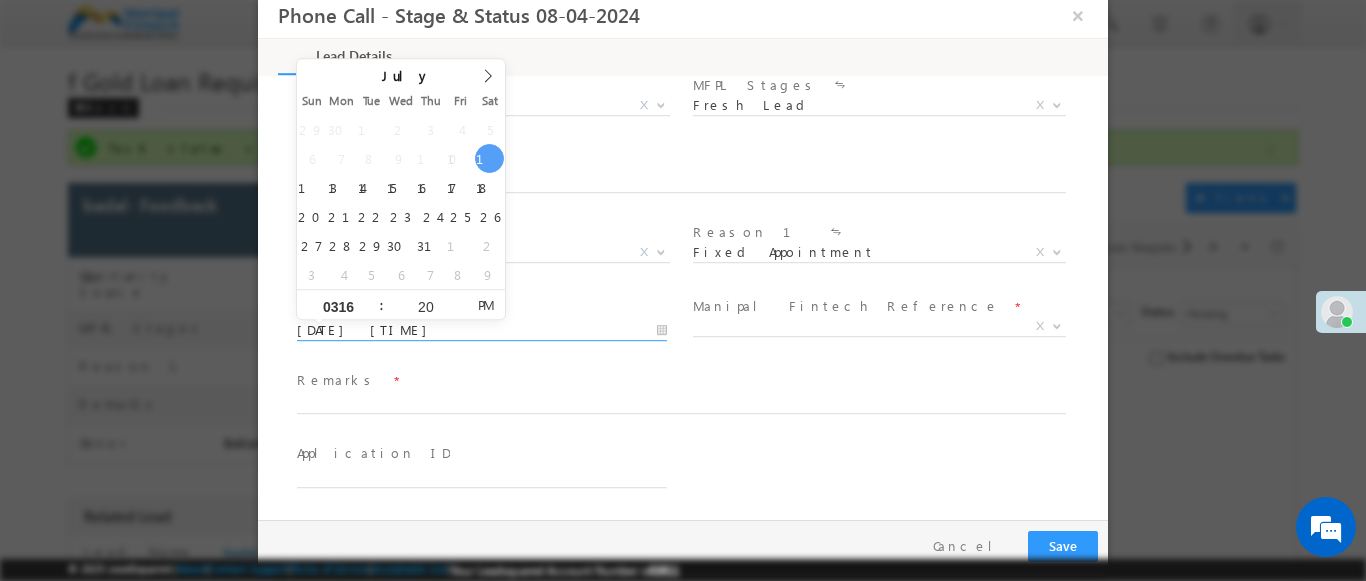 type on "0316" 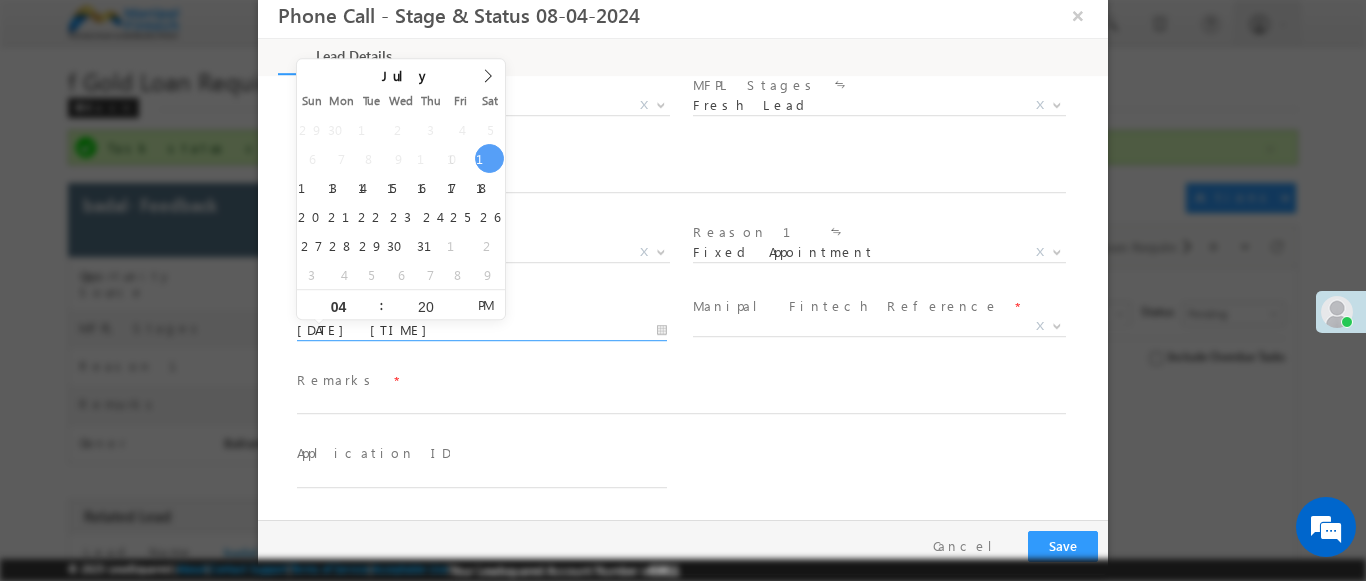 click at bounding box center (1057, 325) 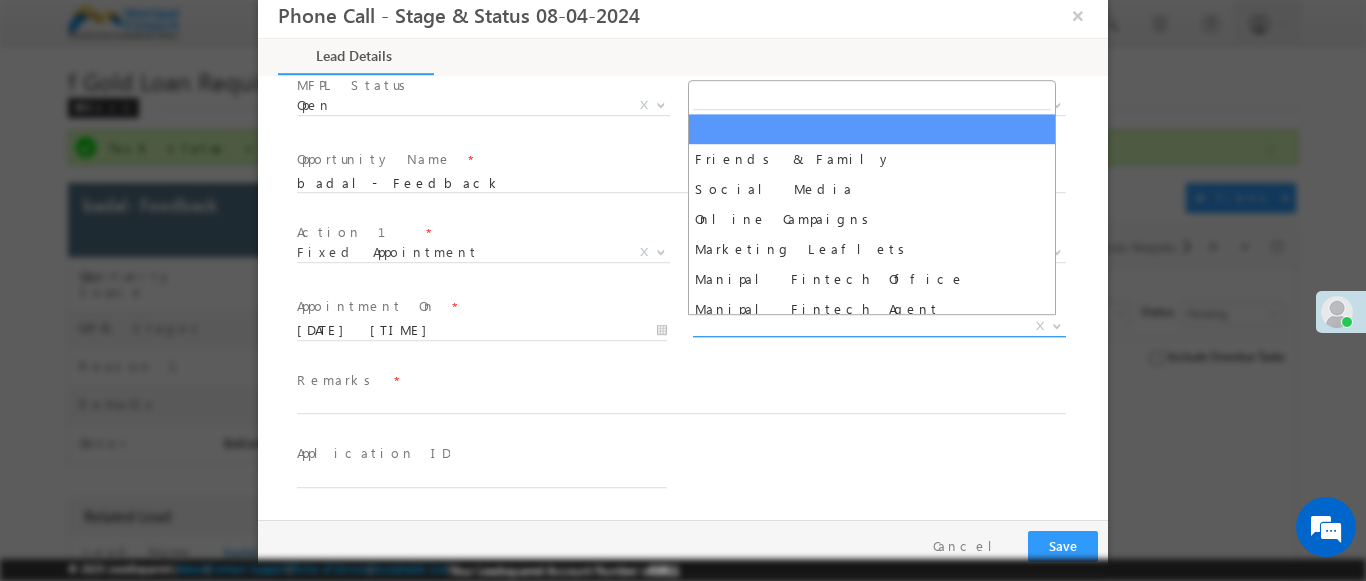 select on "Friends & Family" 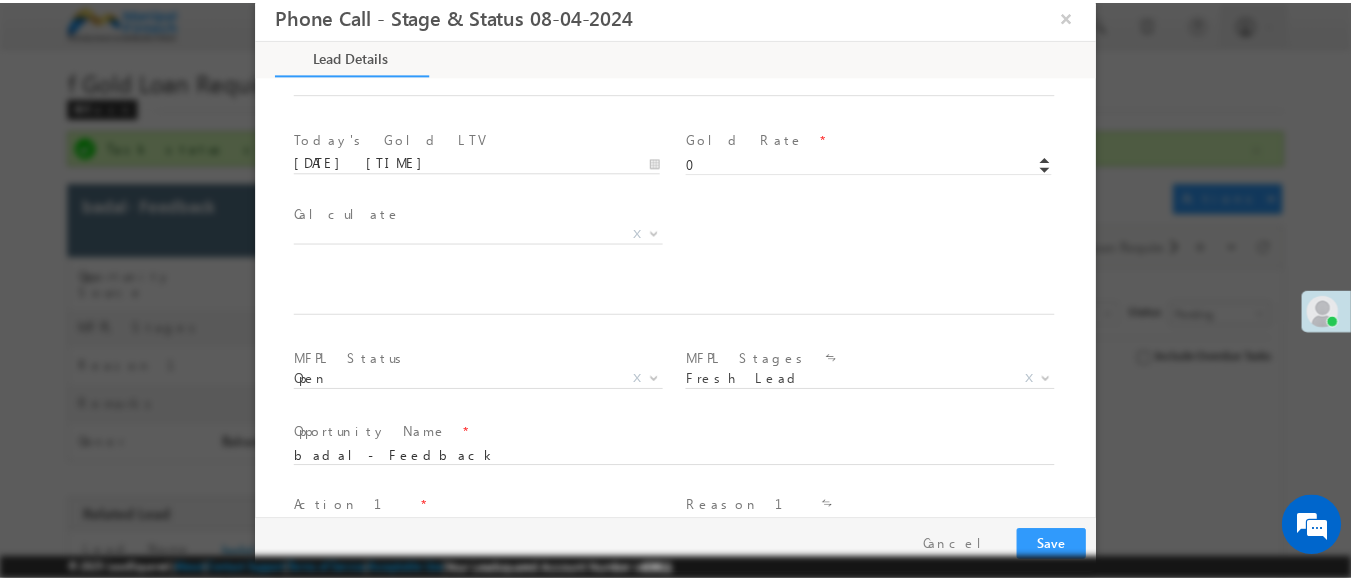 scroll, scrollTop: 1315, scrollLeft: 0, axis: vertical 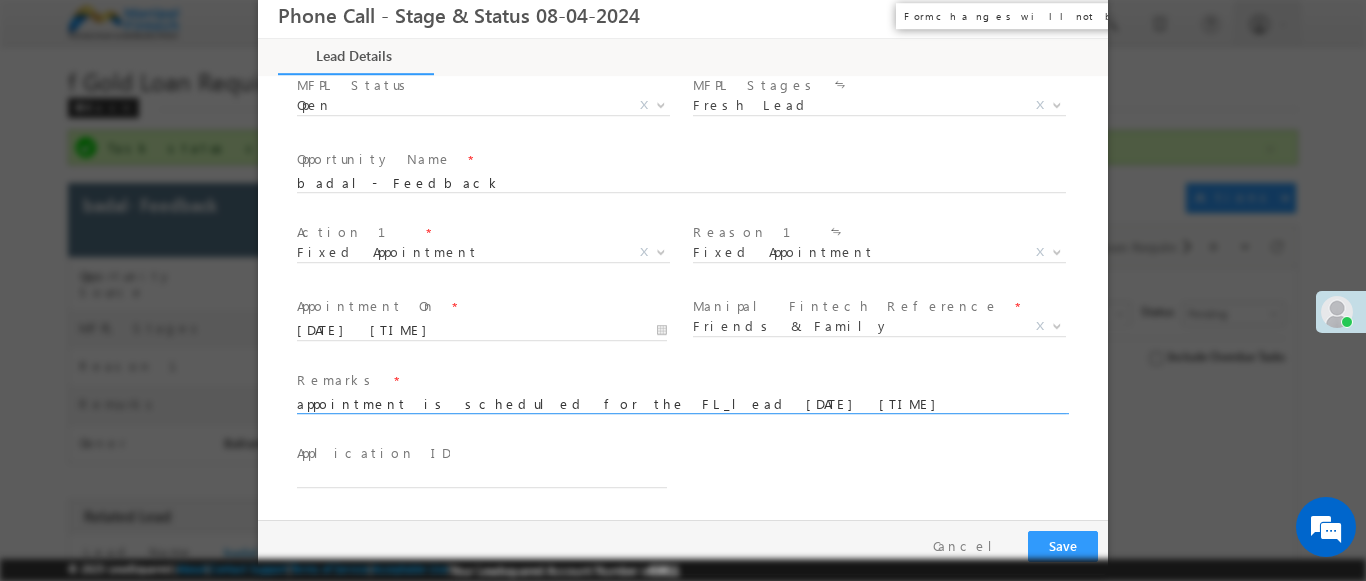 type on "appointment is scheduled for the FL_lead [DATE] [TIME]" 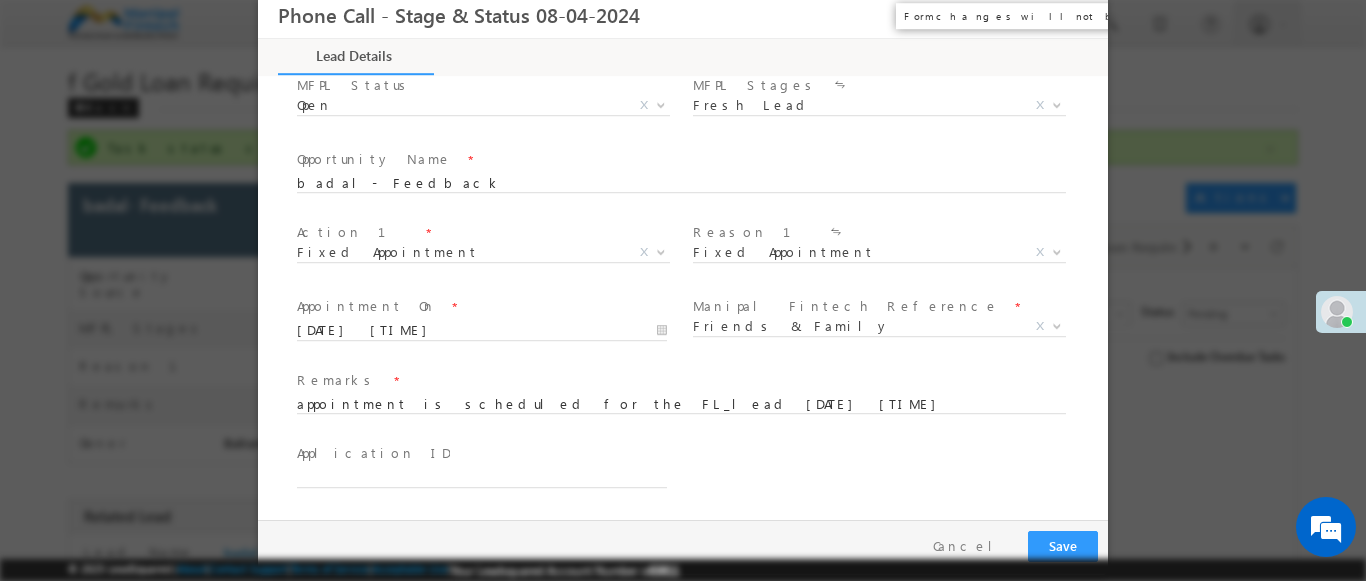 click on "×" at bounding box center [1078, 15] 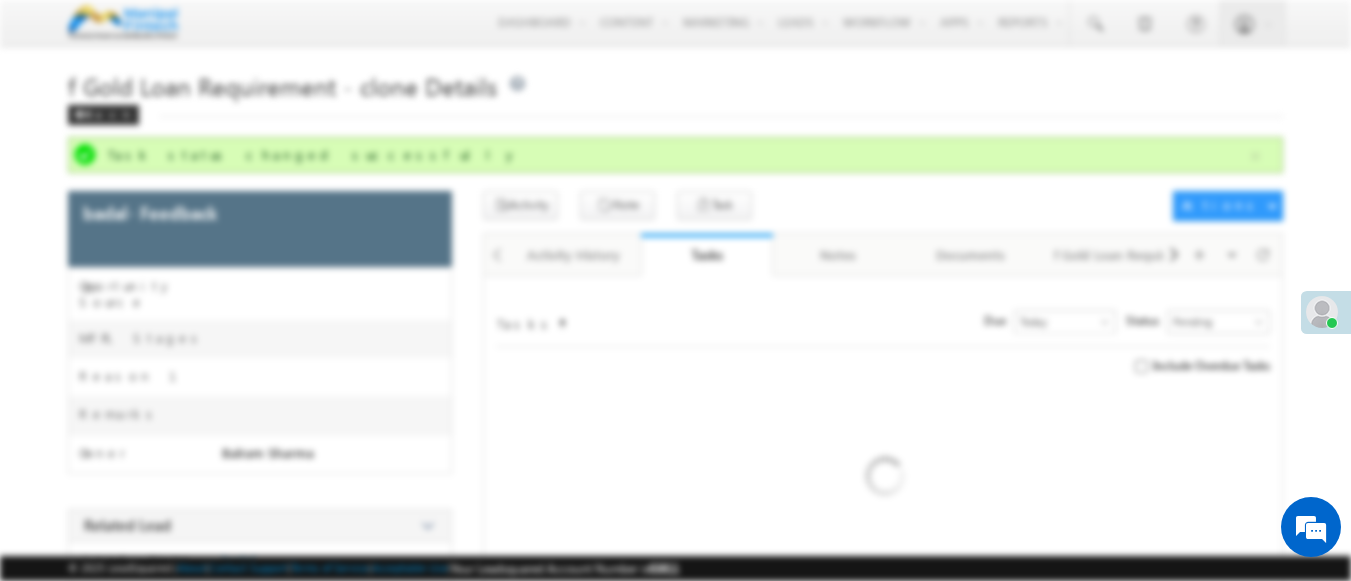 scroll, scrollTop: 0, scrollLeft: 0, axis: both 